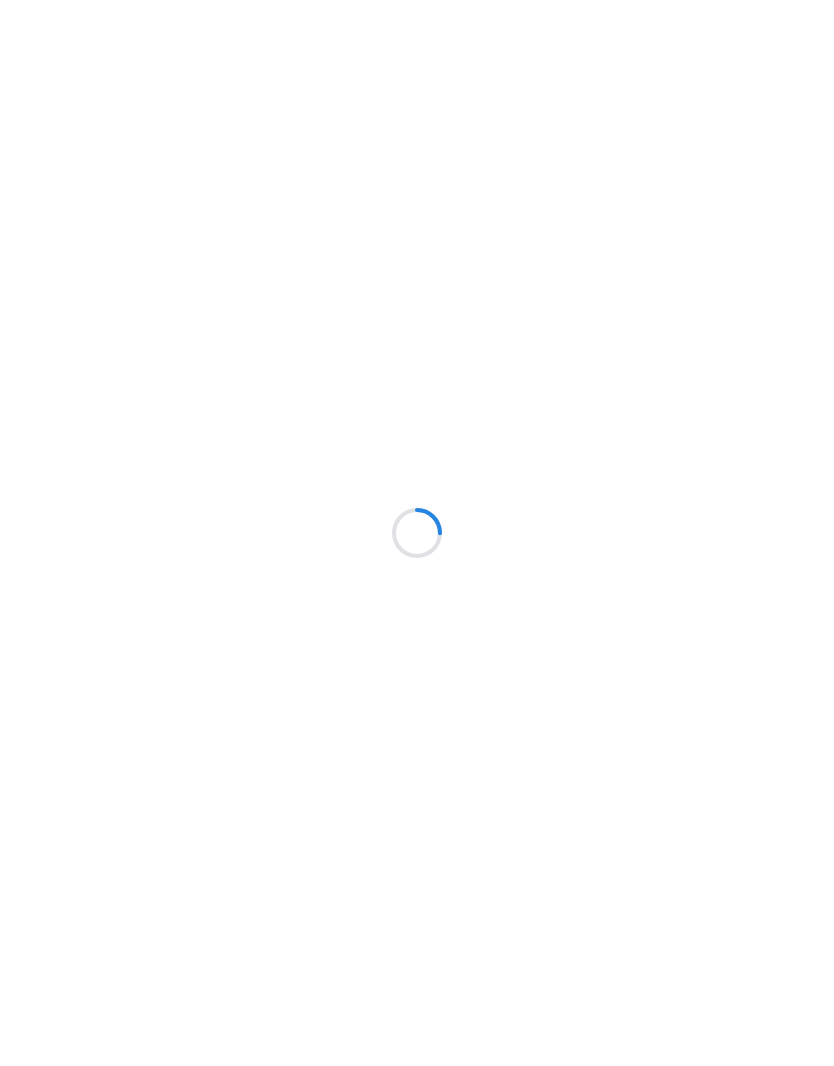 scroll, scrollTop: 0, scrollLeft: 0, axis: both 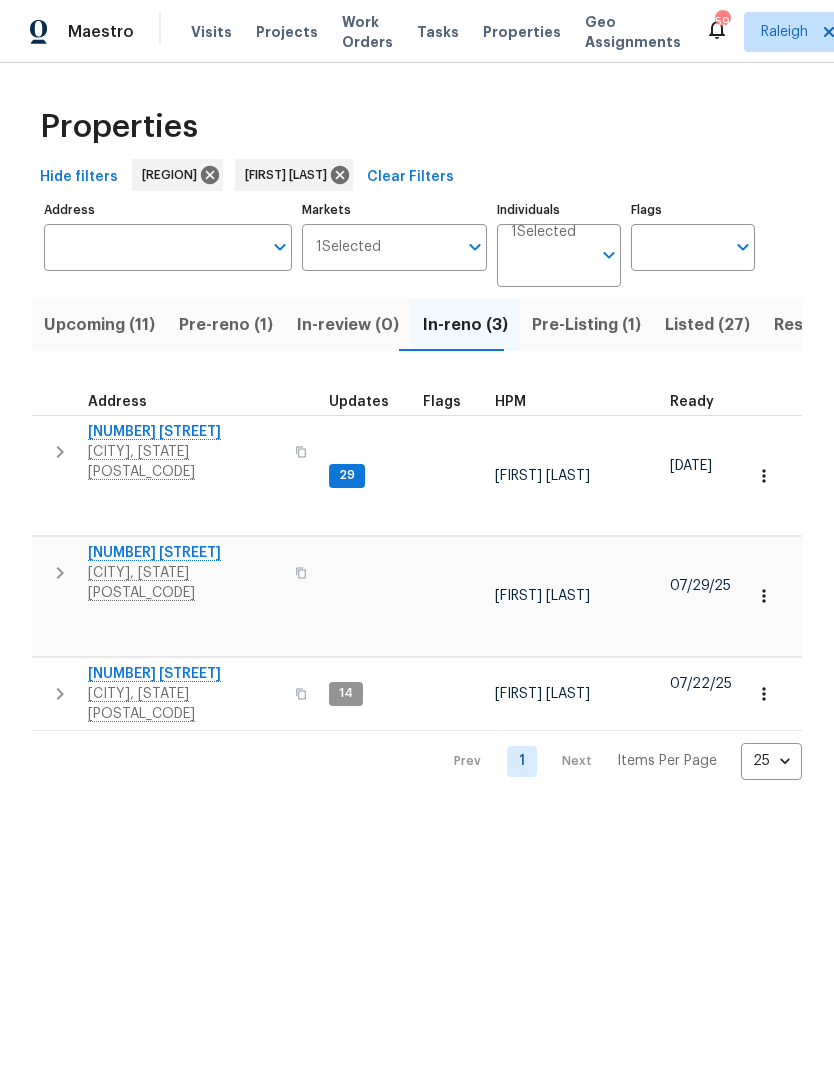 click on "[NUMBER] [STREET]" at bounding box center (185, 674) 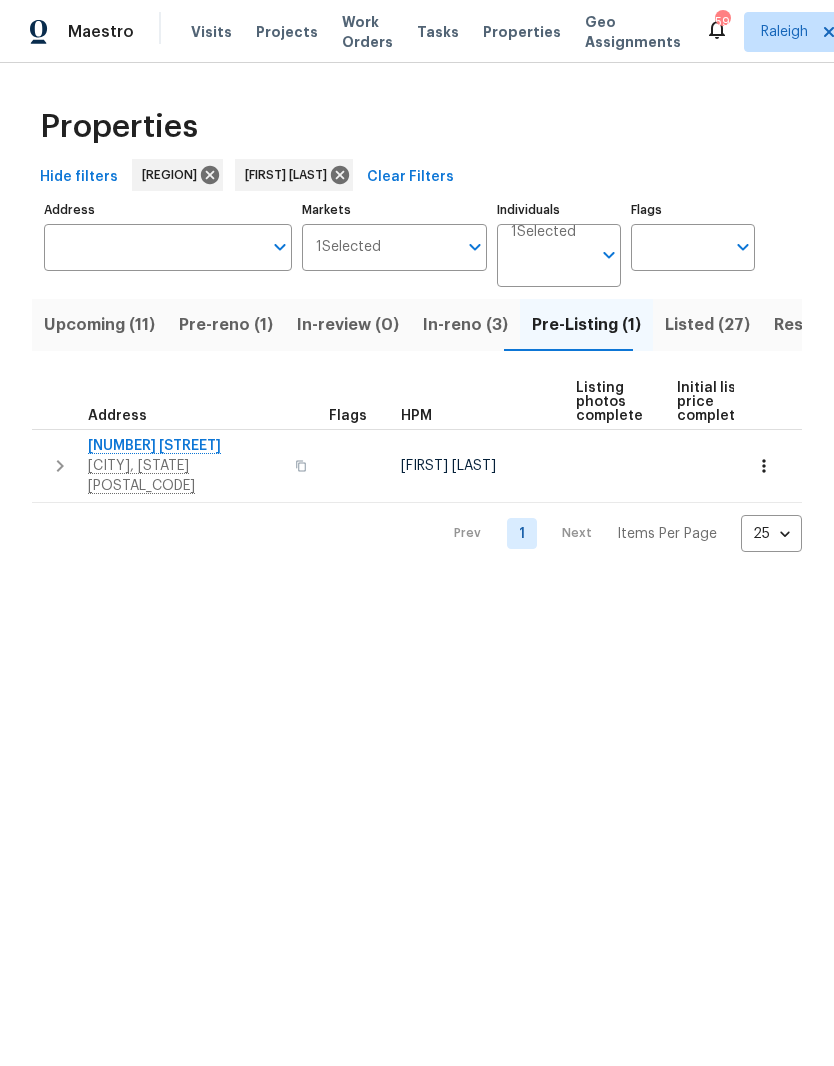 click on "Listed (27)" at bounding box center (707, 325) 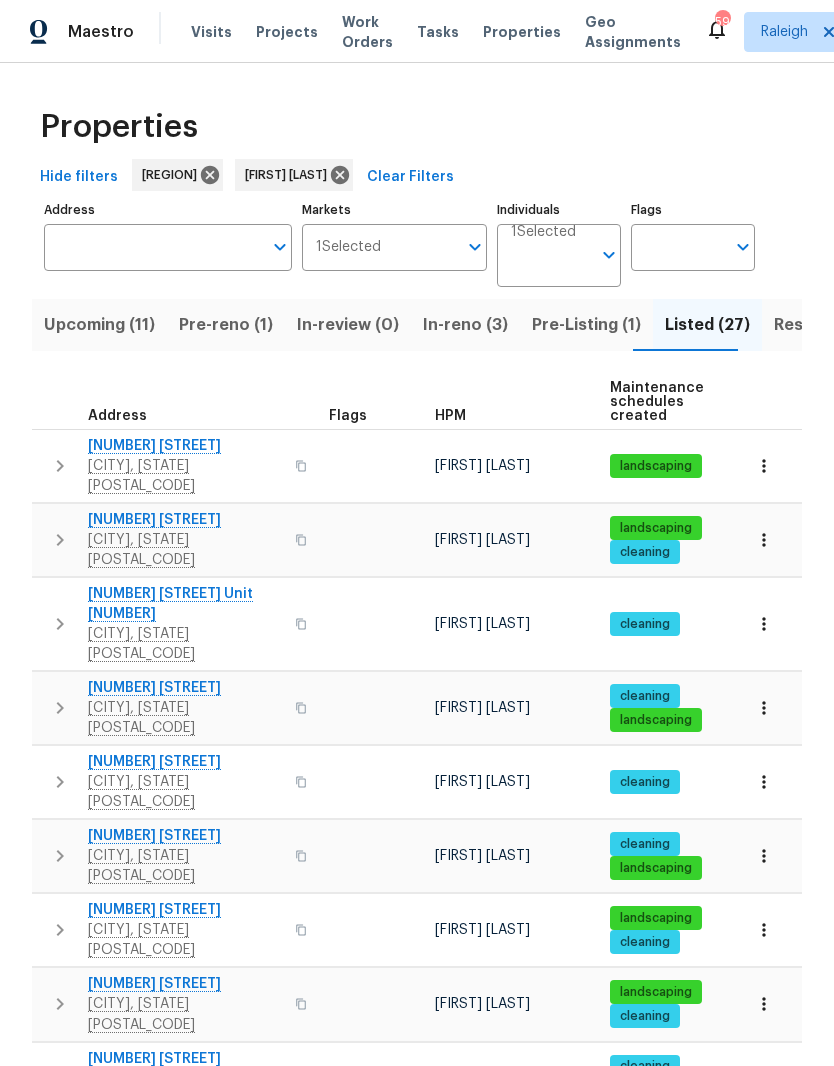 click on "459 Windgate Dr" at bounding box center [185, 836] 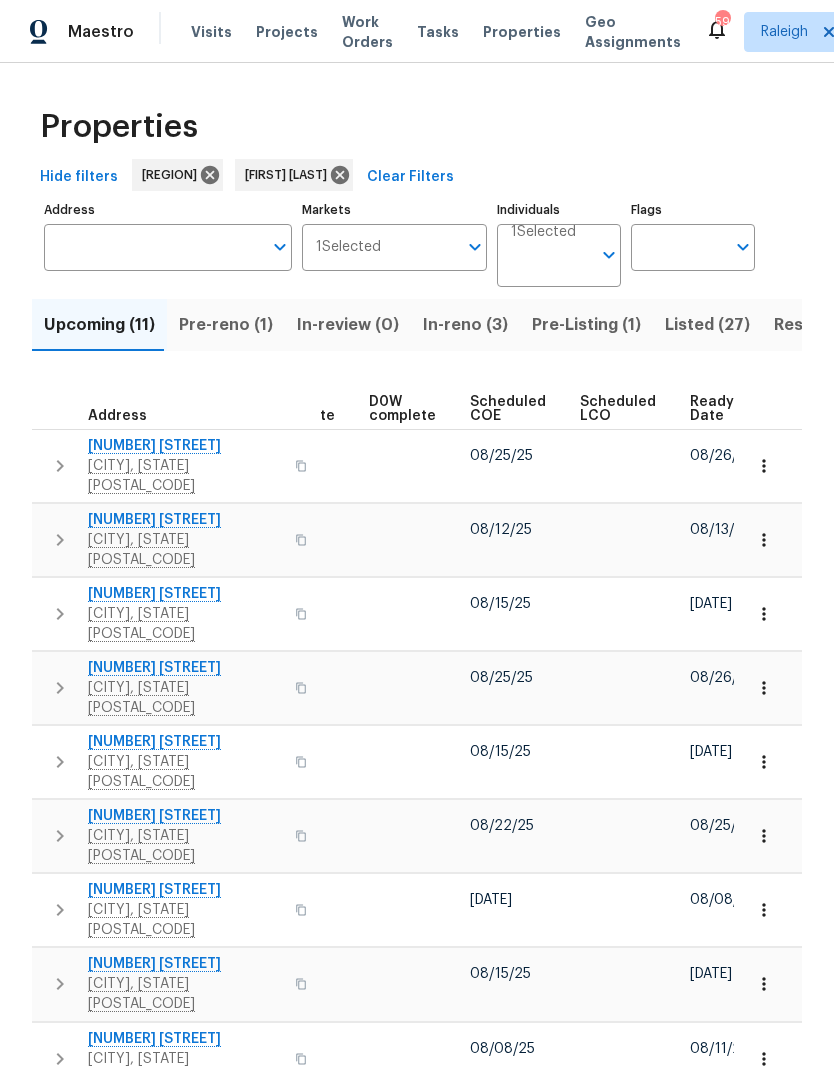 scroll, scrollTop: 0, scrollLeft: 503, axis: horizontal 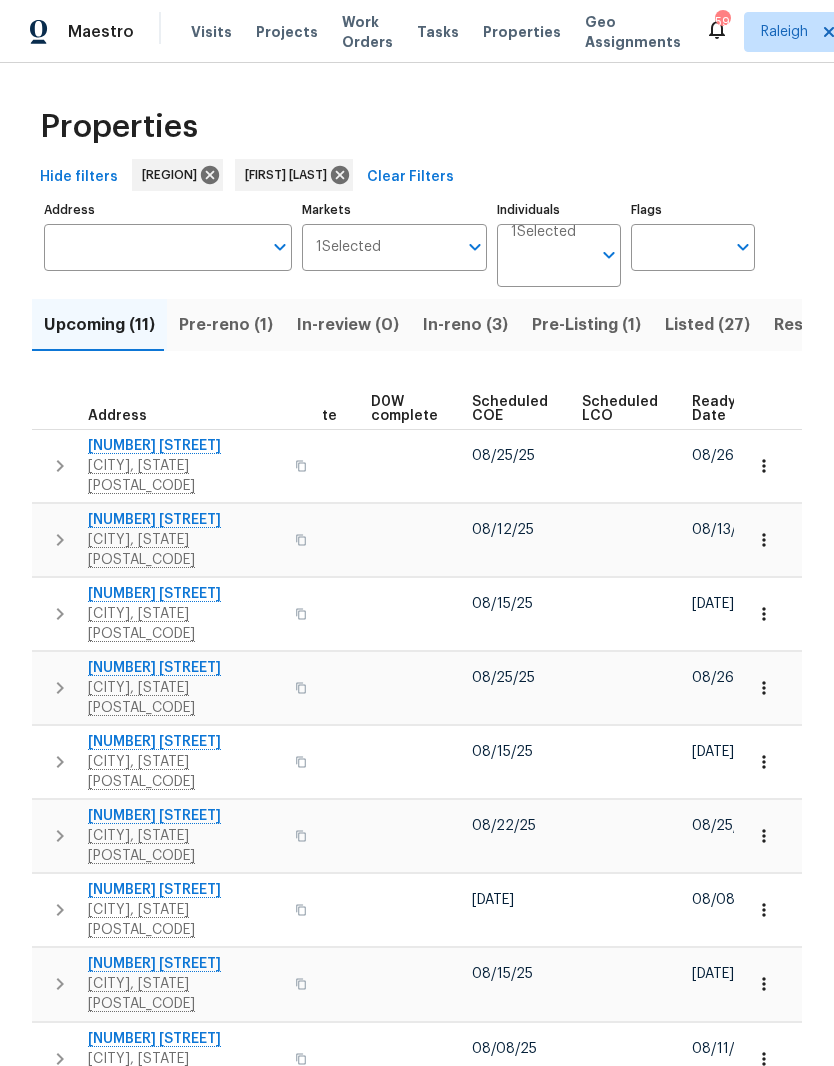 click on "Ready Date" at bounding box center (715, 409) 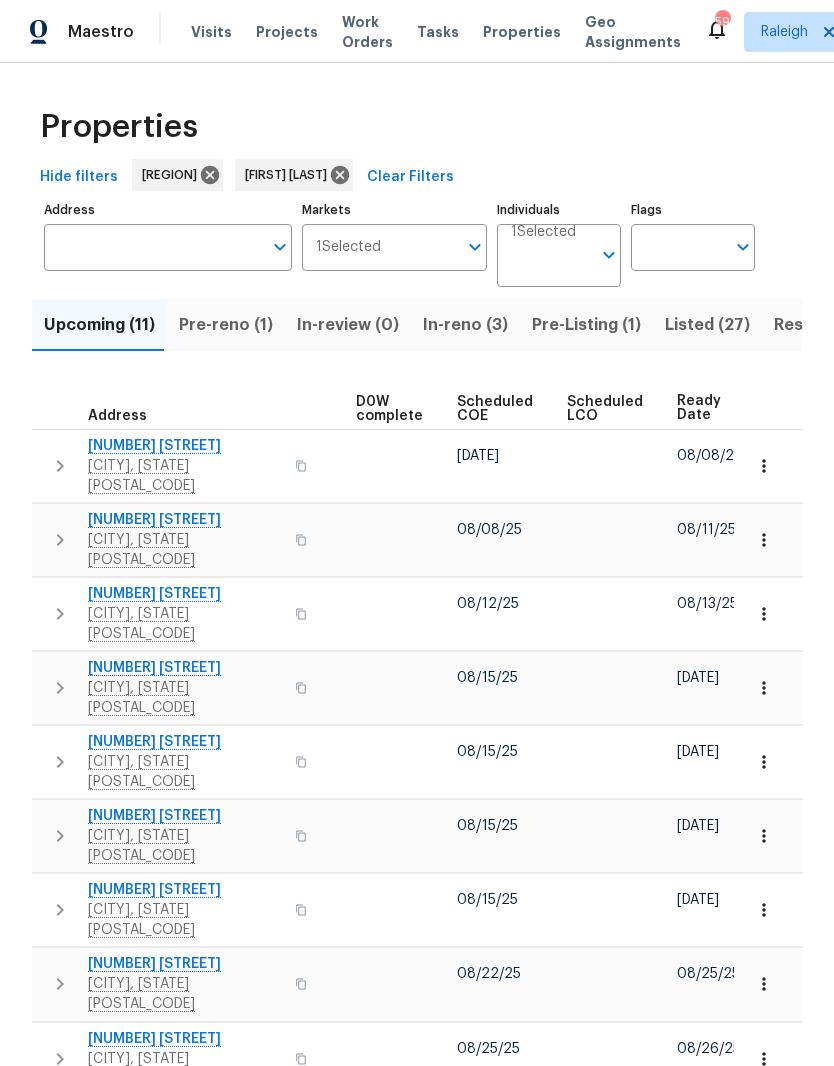 scroll, scrollTop: 0, scrollLeft: 517, axis: horizontal 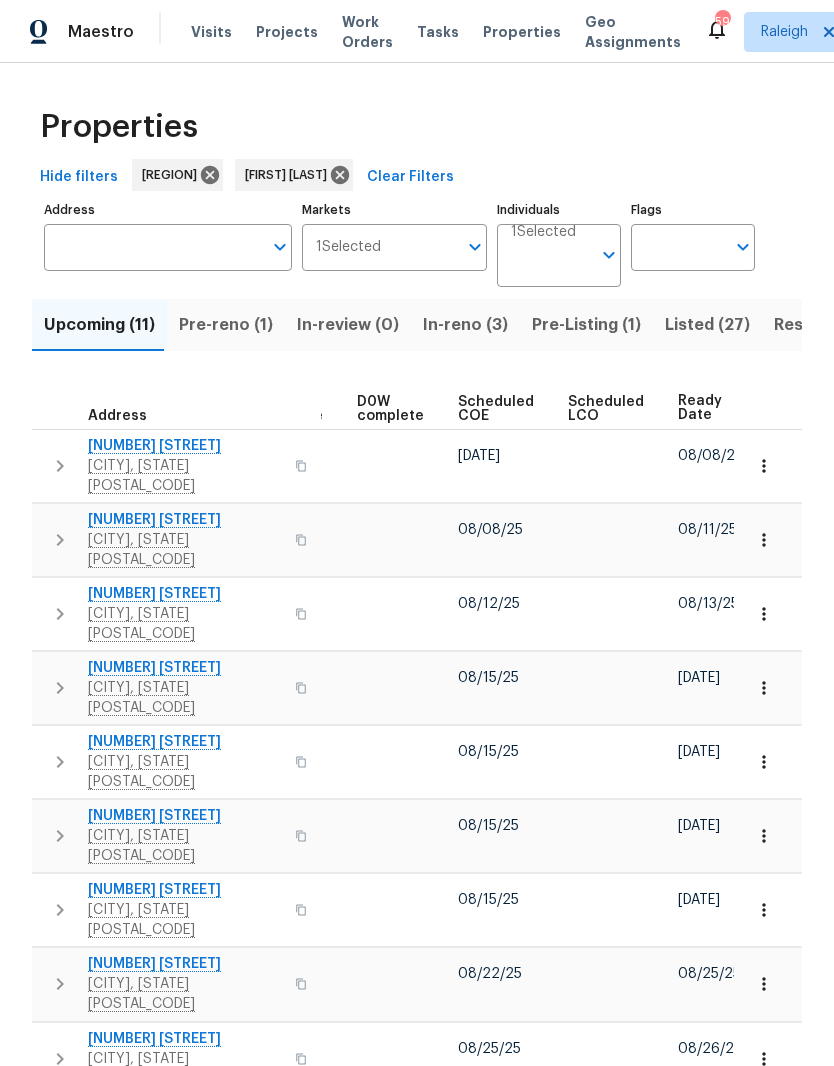 click on "Pre-reno (1)" at bounding box center (226, 325) 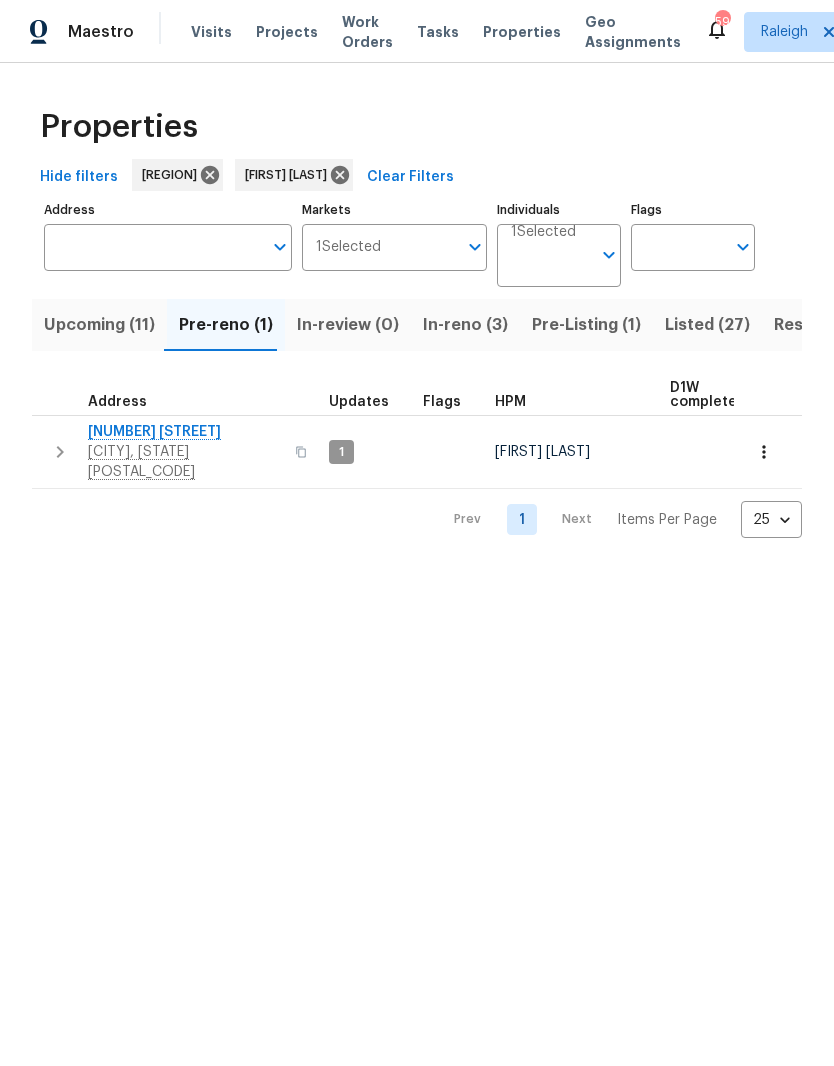 click on "Pre-Listing (1)" at bounding box center (586, 325) 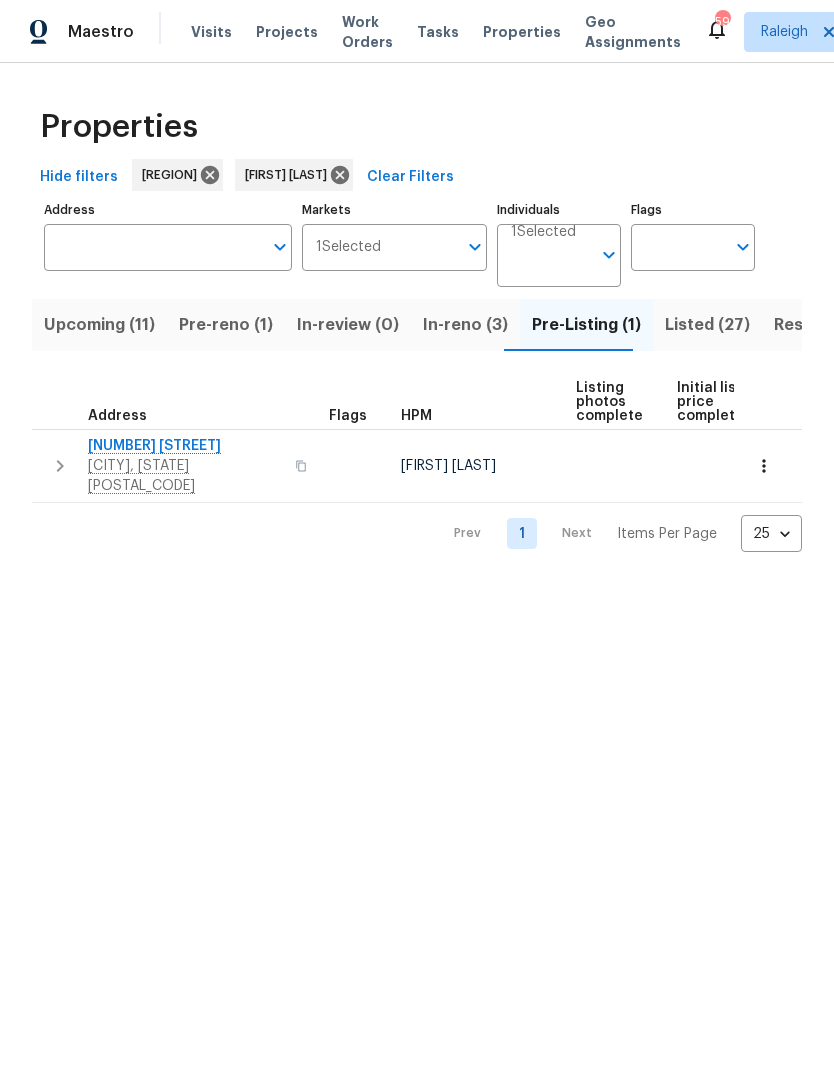 click on "[NUMBER] [STREET]" at bounding box center (185, 446) 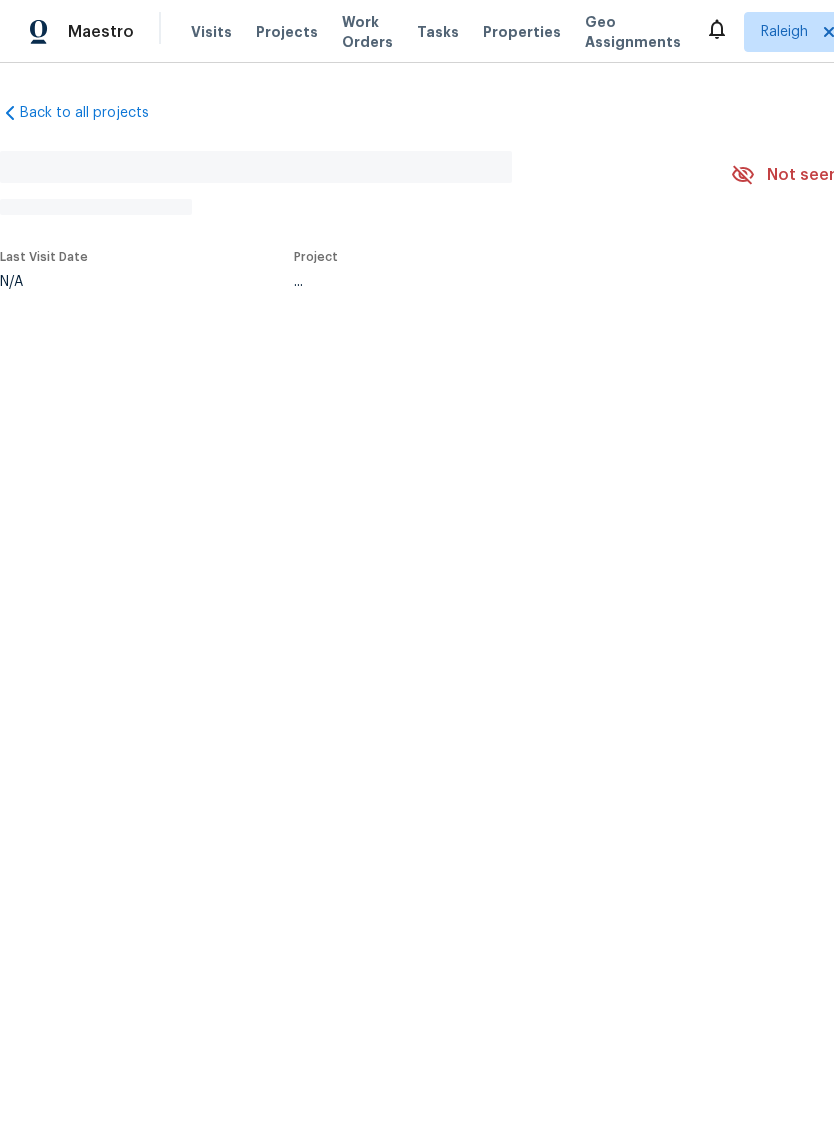 scroll, scrollTop: 0, scrollLeft: 0, axis: both 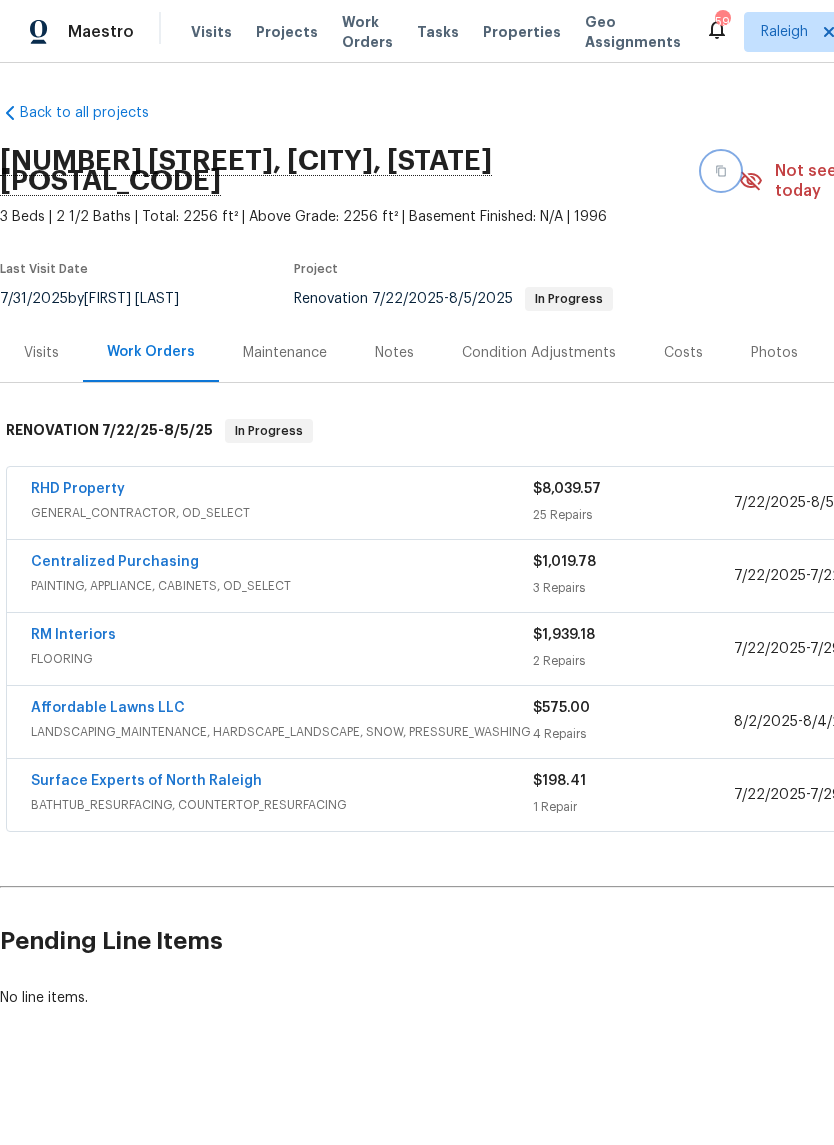 click at bounding box center [721, 171] 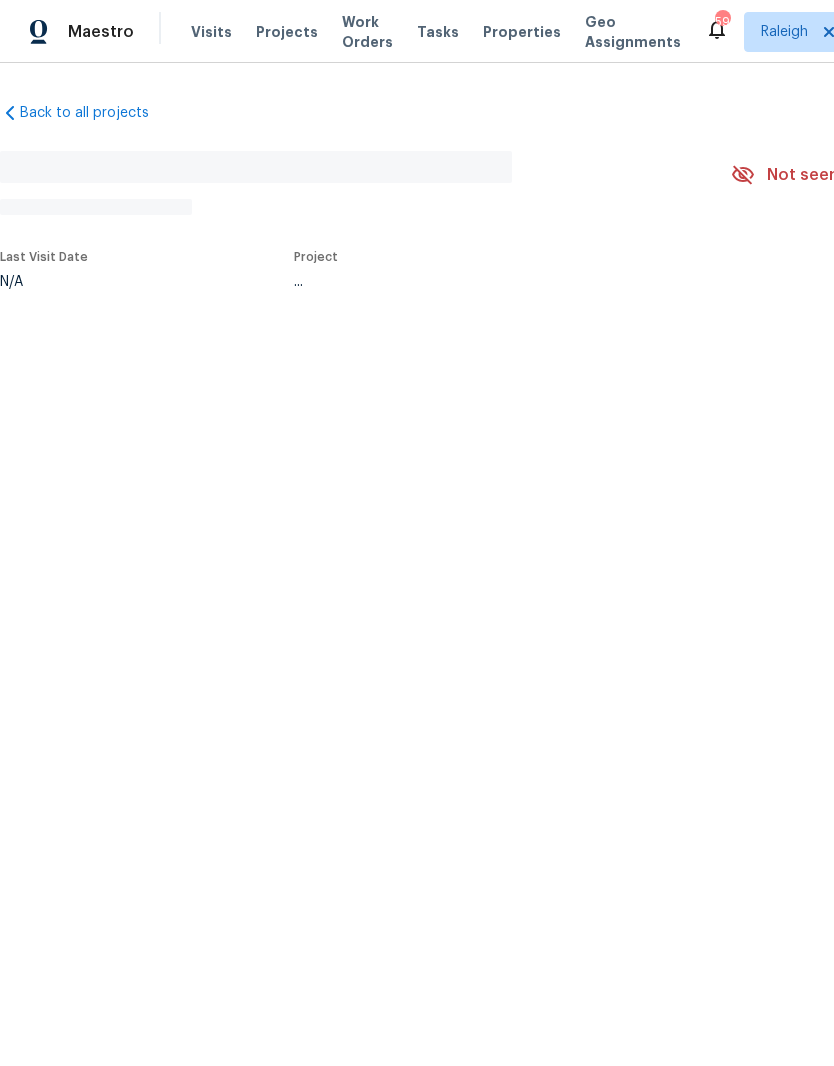 scroll, scrollTop: 0, scrollLeft: 0, axis: both 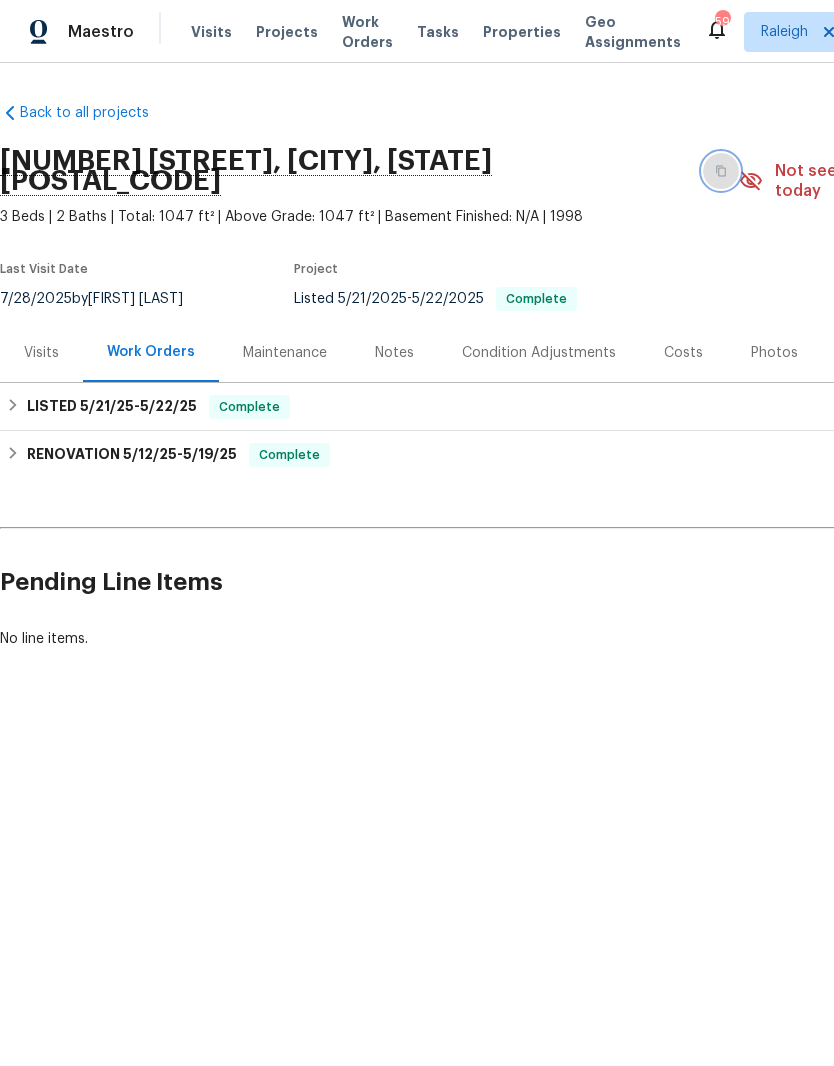 click 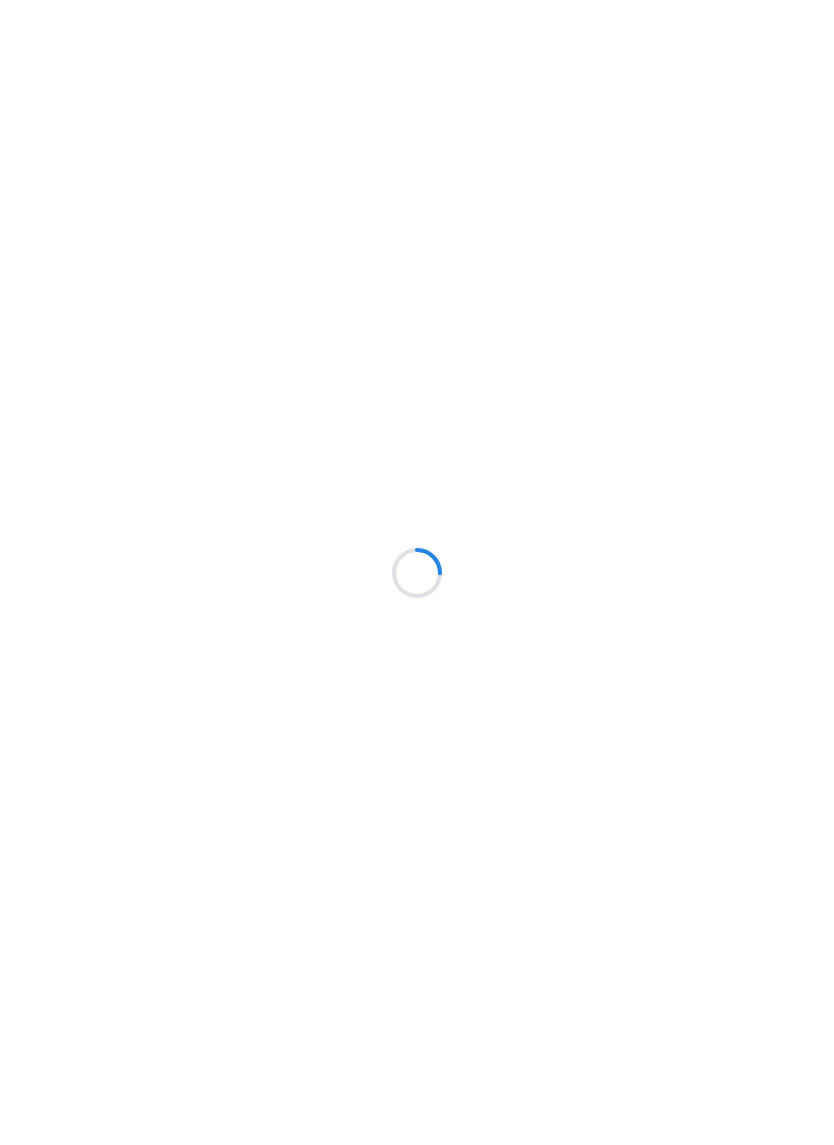 scroll, scrollTop: 0, scrollLeft: 0, axis: both 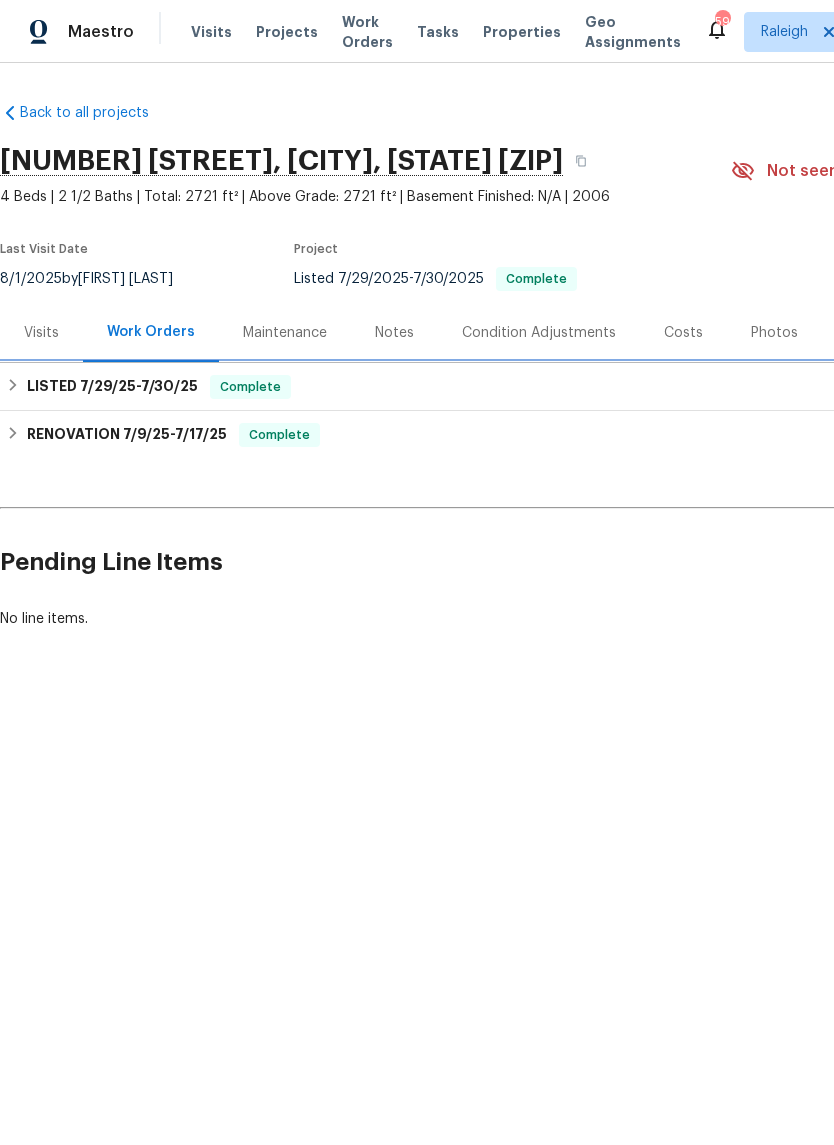 click on "7/30/25" at bounding box center (169, 386) 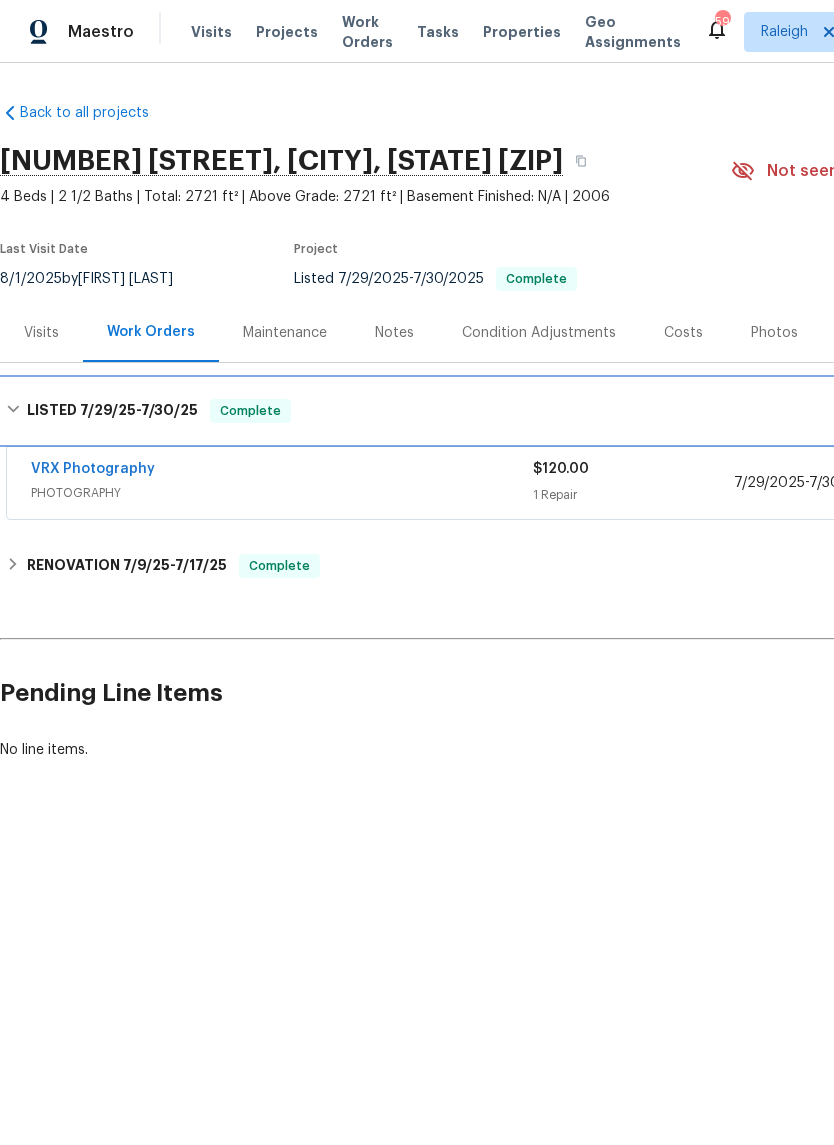 click on "7/30/25" at bounding box center (169, 410) 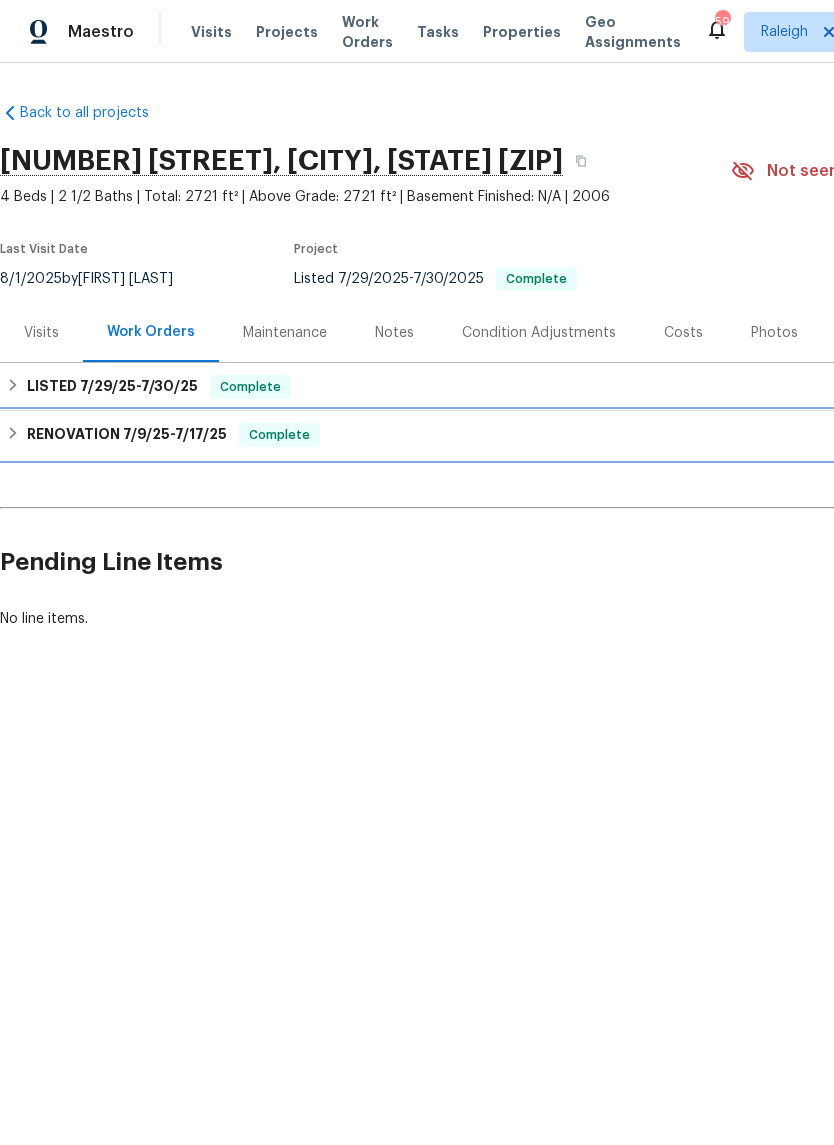 click on "RENOVATION   7/9/25  -  7/17/25" at bounding box center [127, 435] 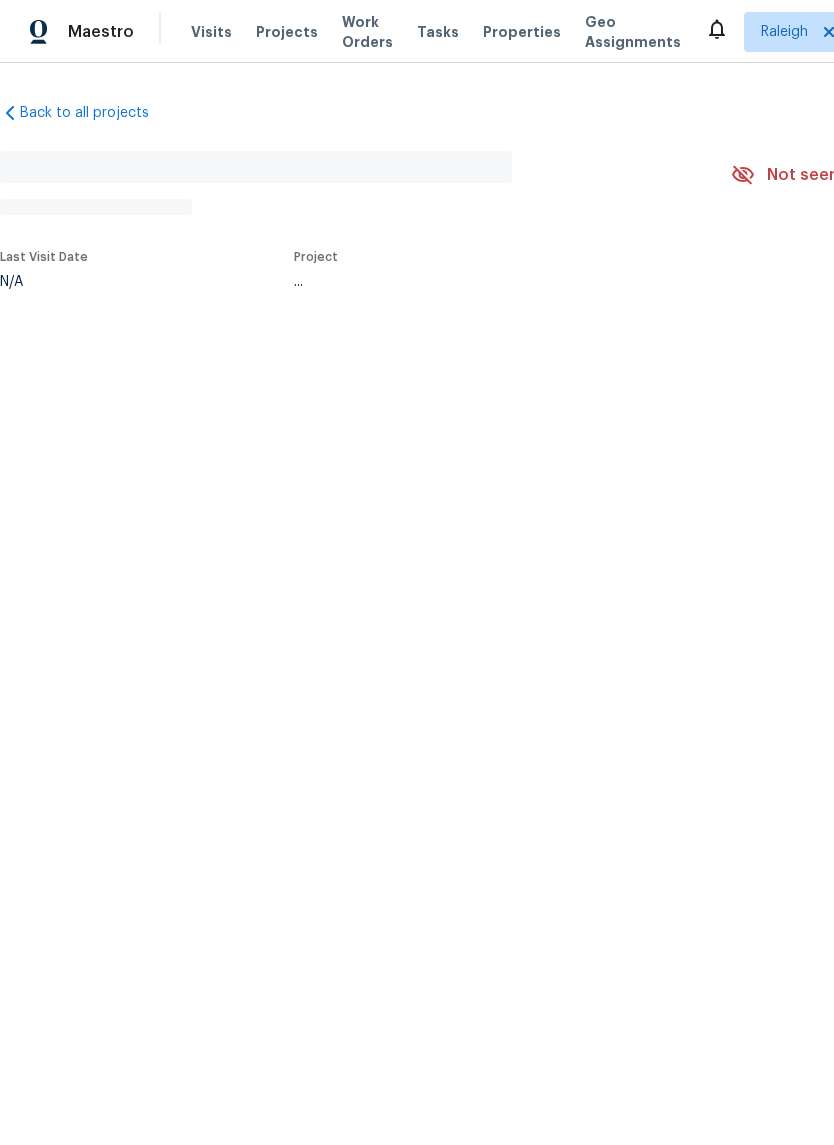 scroll, scrollTop: 0, scrollLeft: 0, axis: both 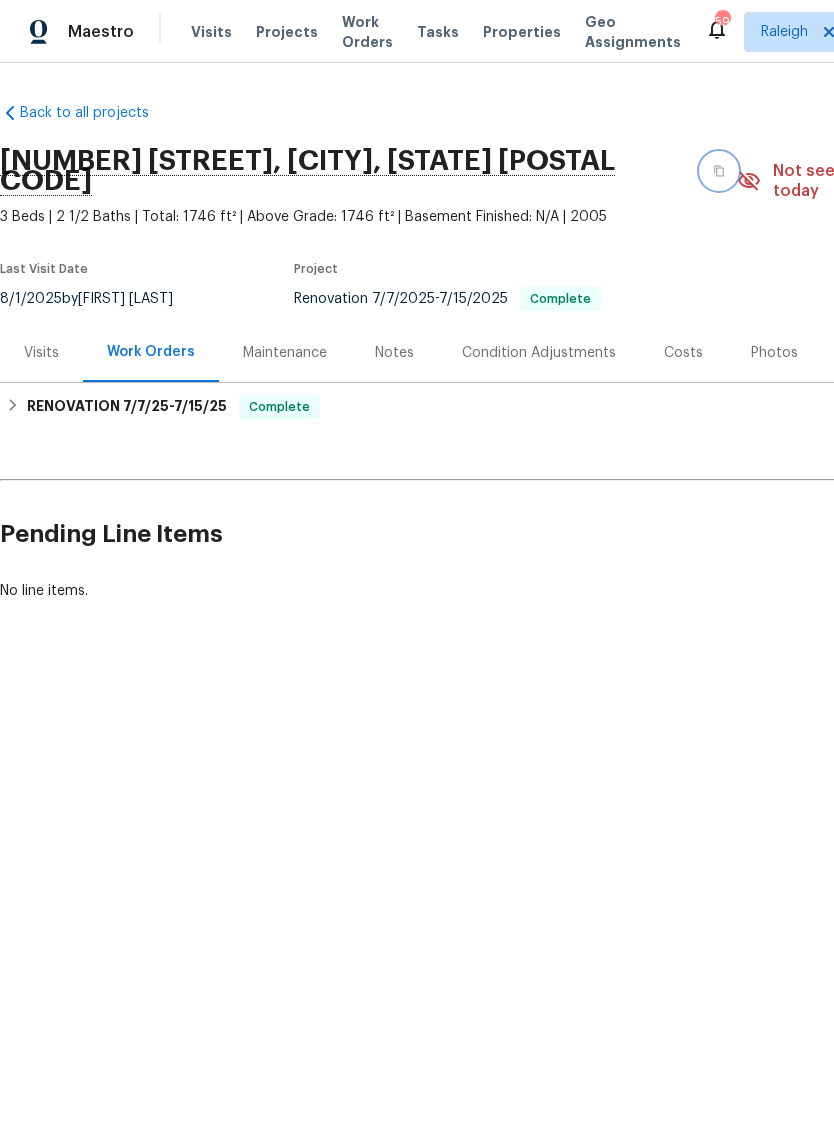 click at bounding box center [719, 171] 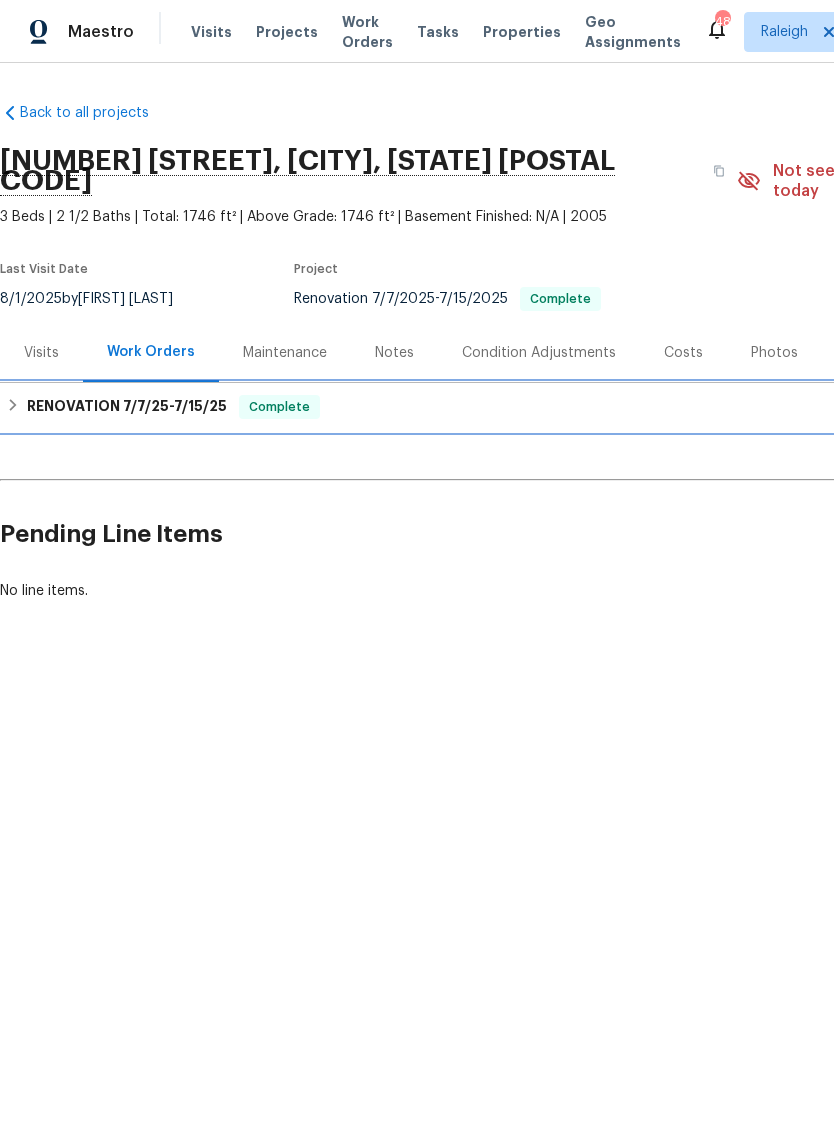 click on "RENOVATION   [DATE]  -  [DATE]" at bounding box center [127, 407] 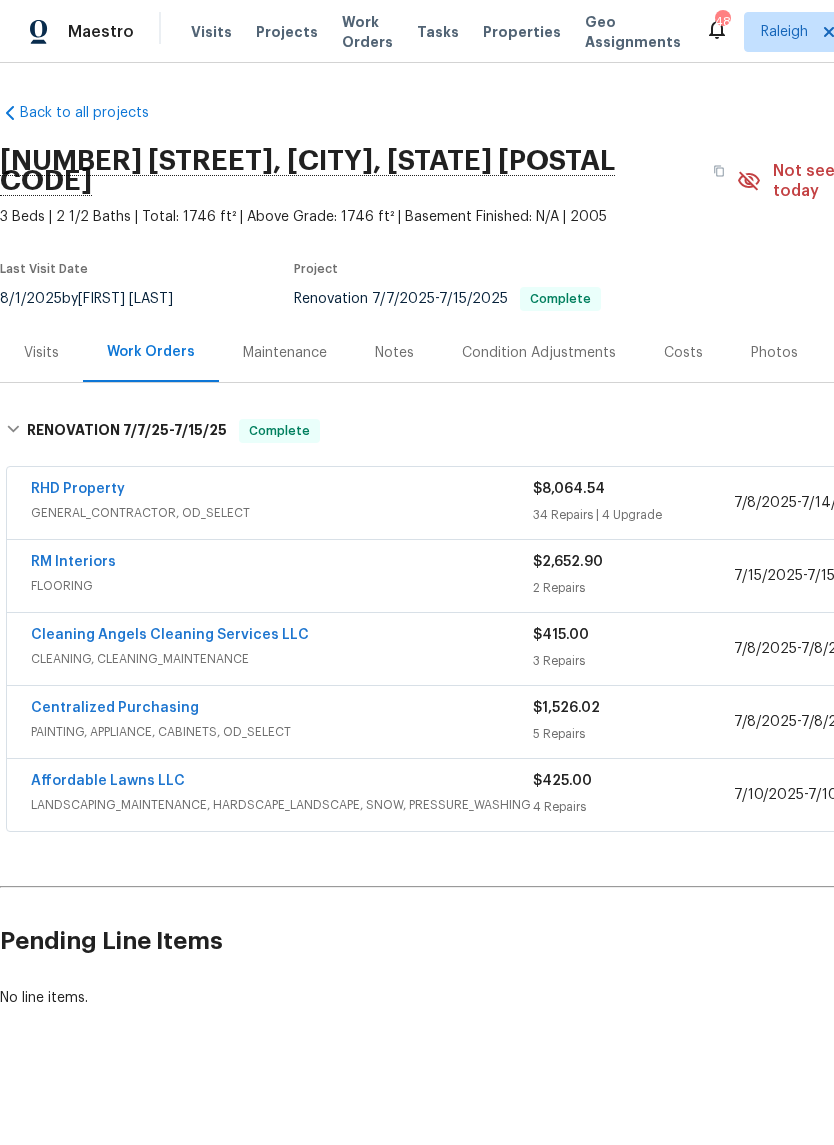 click on "RHD Property" at bounding box center (78, 489) 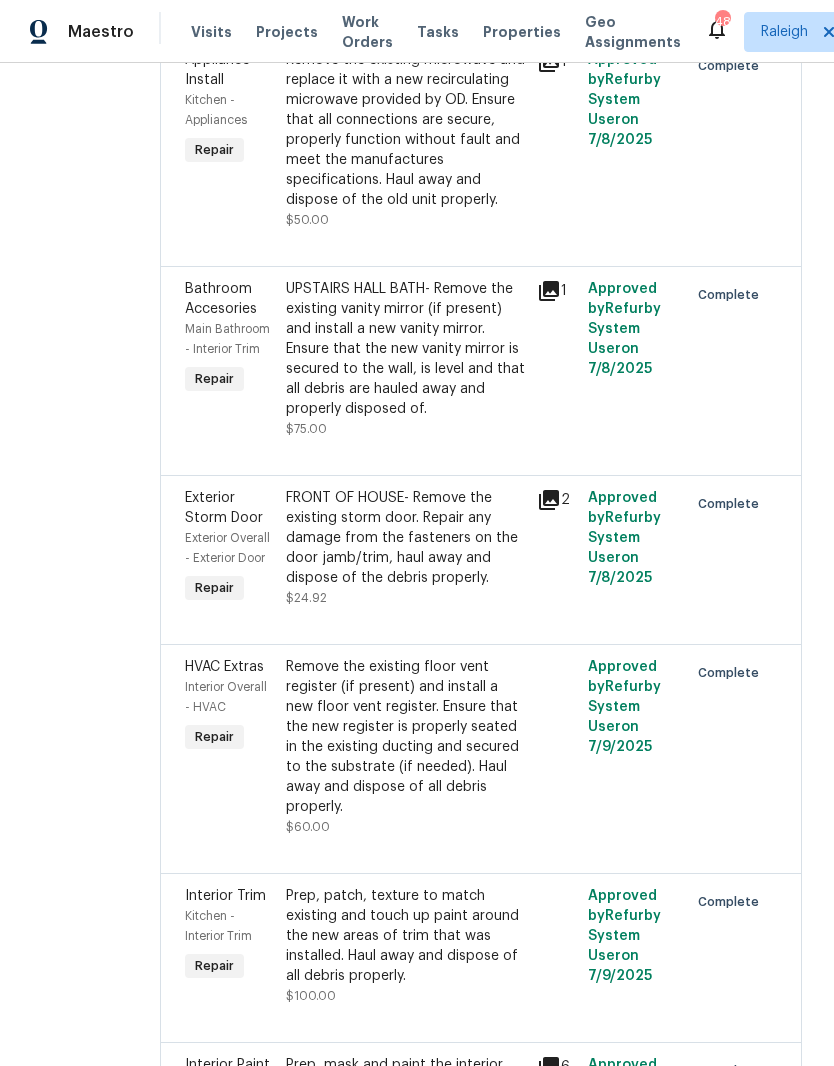 scroll, scrollTop: 2618, scrollLeft: 0, axis: vertical 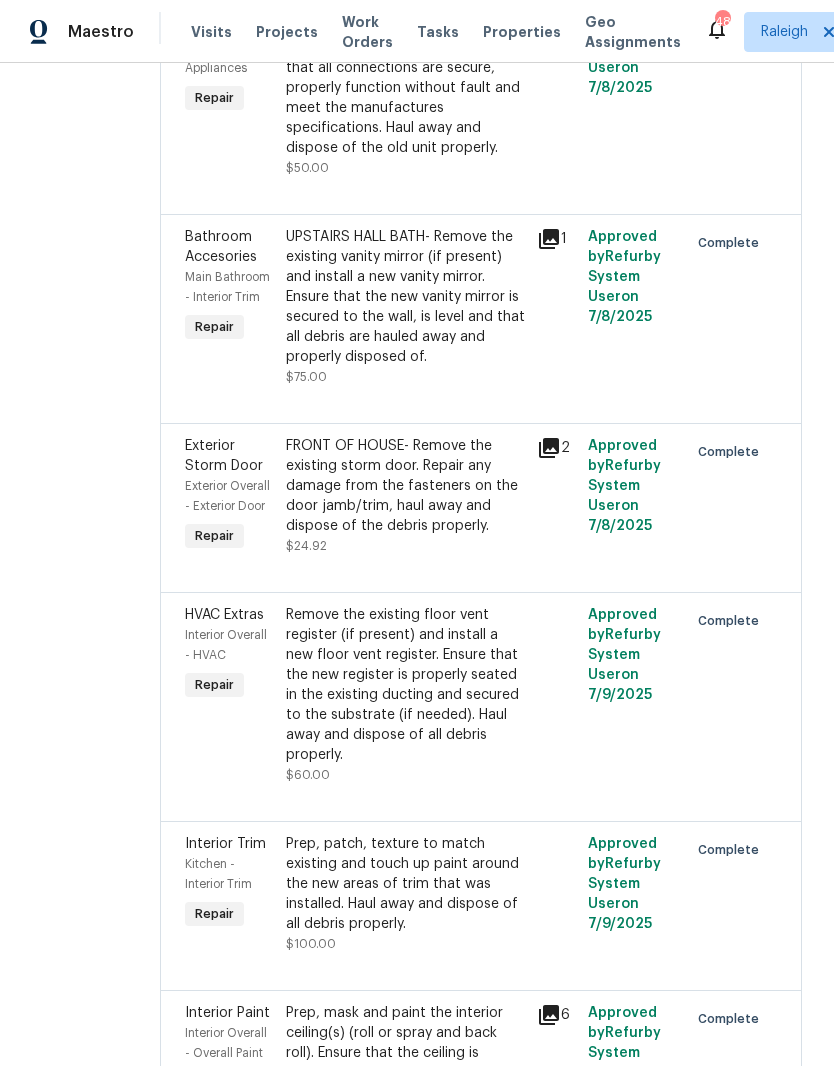 click on "UPSTAIRS HALL BATH- Remove the existing vanity mirror (if present) and install a new vanity mirror. Ensure that the new vanity mirror is secured to the wall, is level and that all debris are hauled away and properly disposed of." at bounding box center [406, 297] 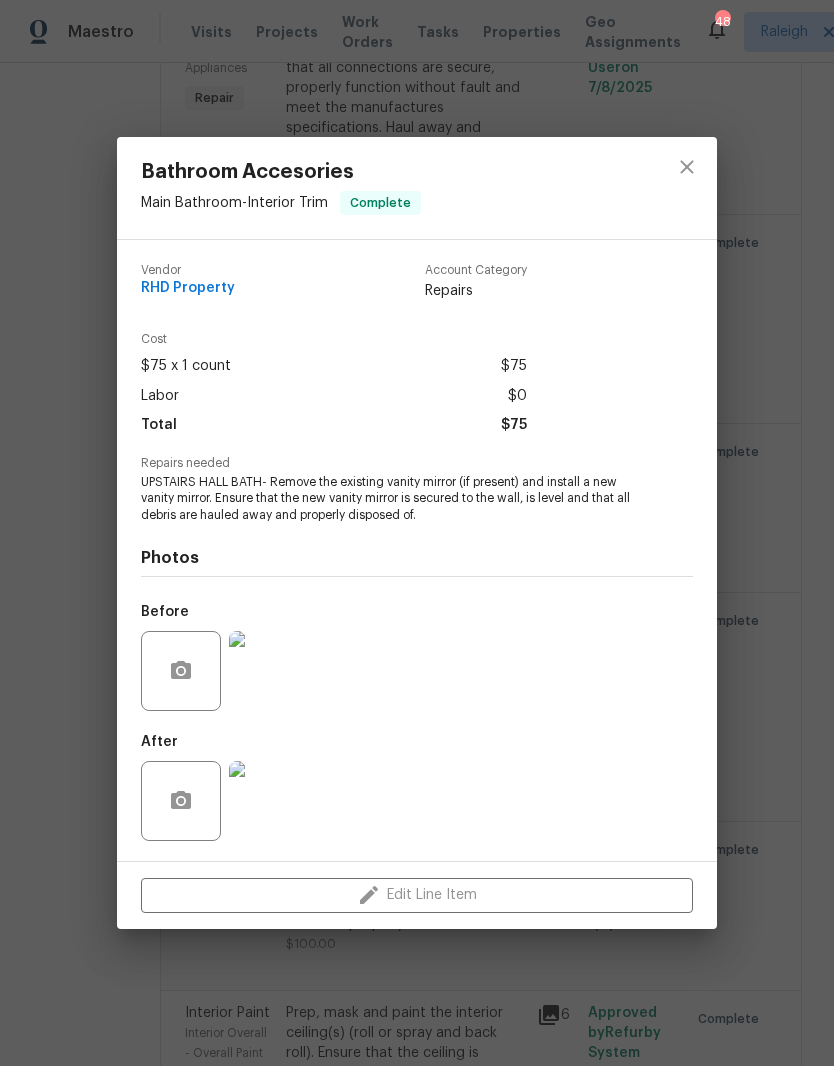 click at bounding box center (269, 671) 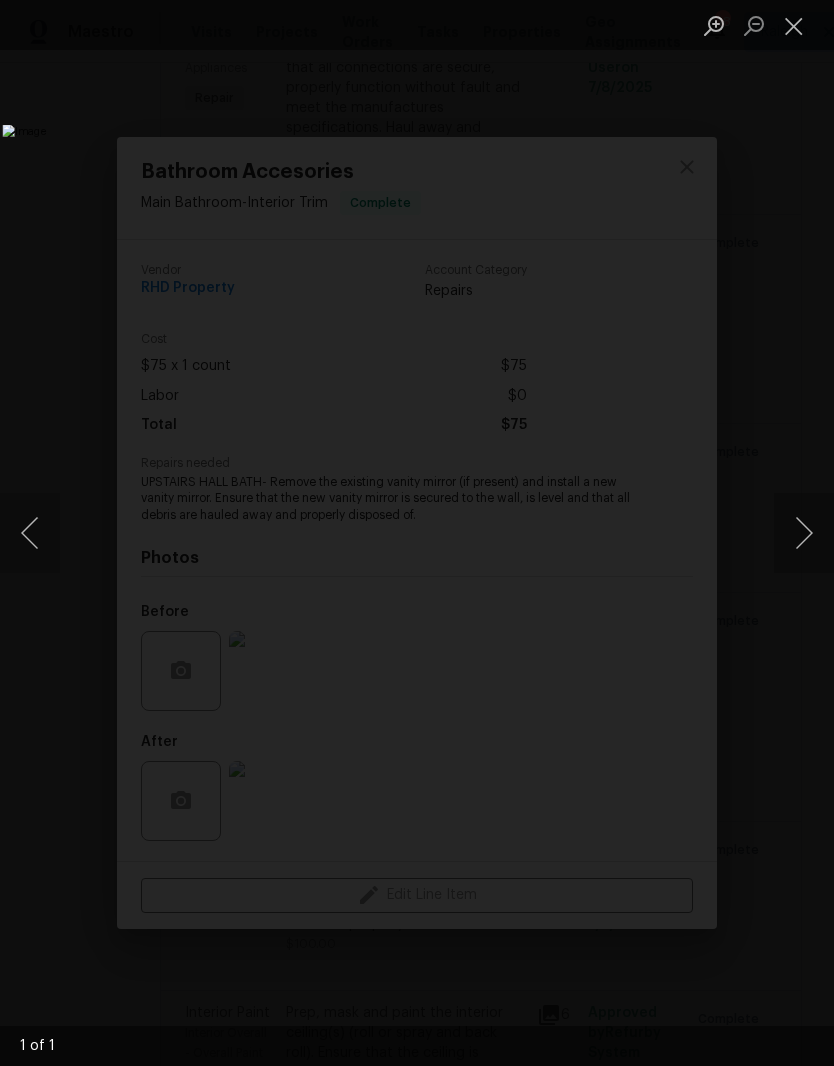 click at bounding box center [321, 533] 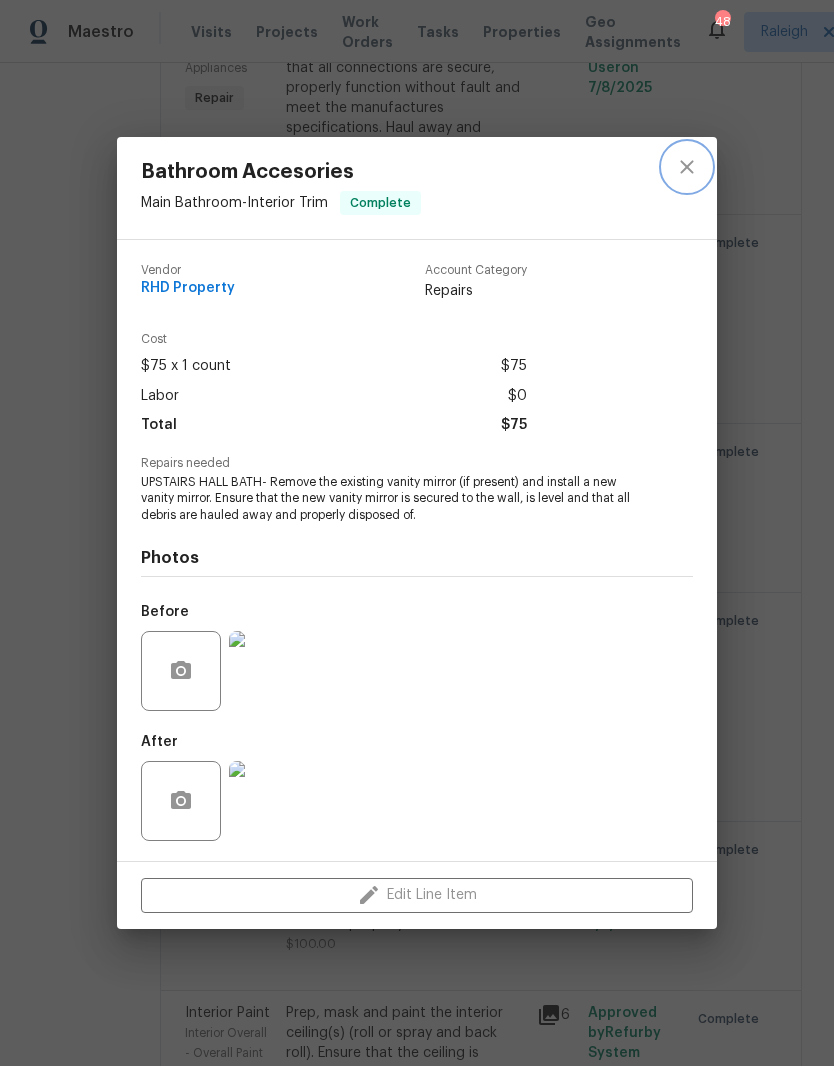 click 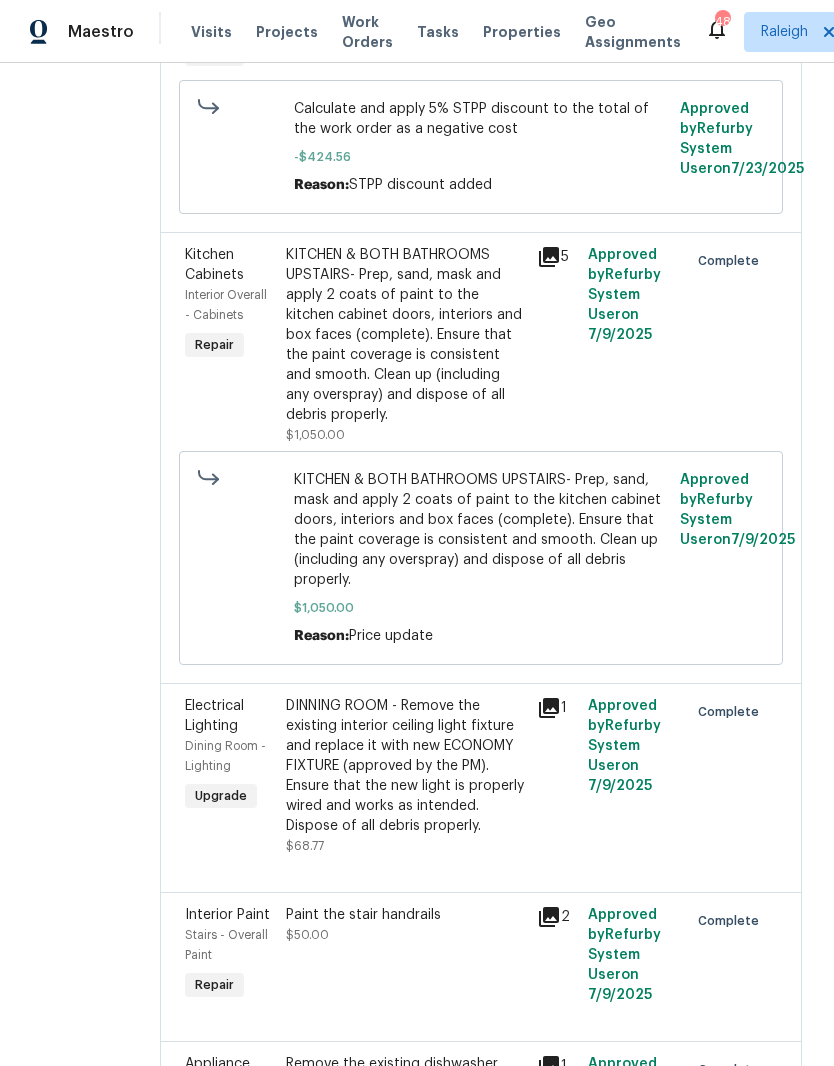 scroll, scrollTop: 1267, scrollLeft: 0, axis: vertical 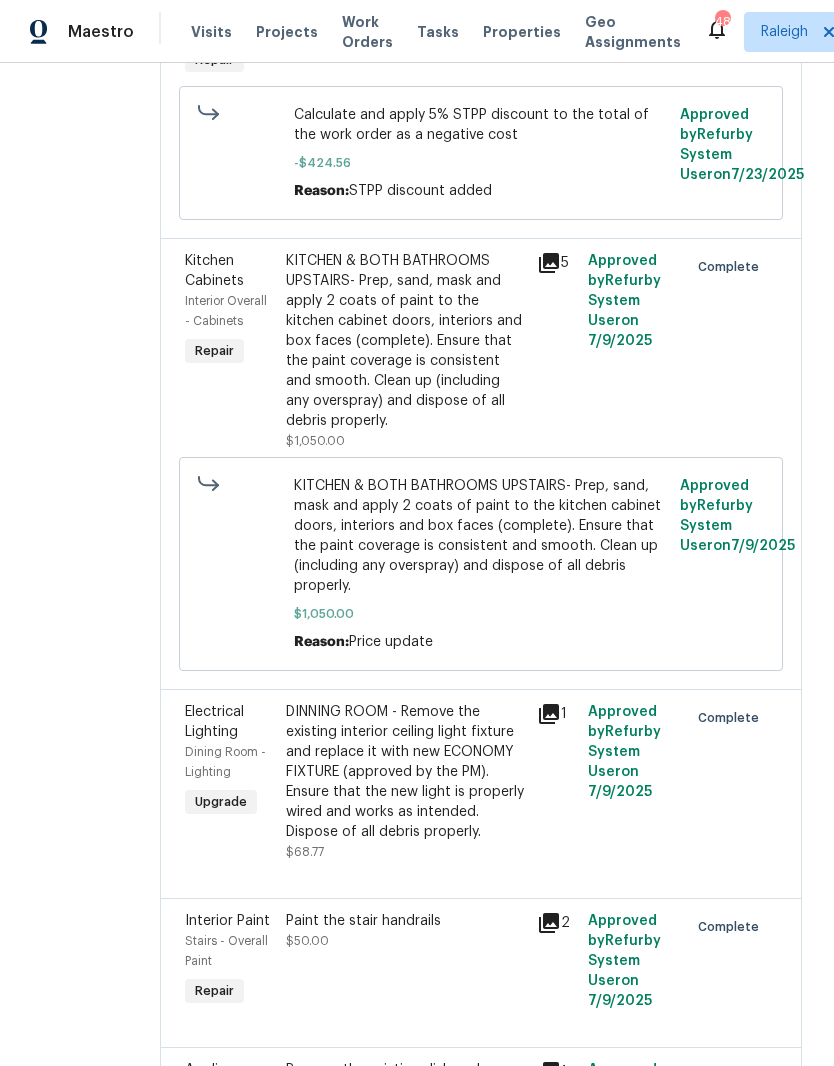click on "KITCHEN & BOTH BATHROOMS UPSTAIRS- Prep, sand, mask and apply 2 coats of paint to the kitchen cabinet doors, interiors and box faces (complete). Ensure that the paint coverage is consistent and smooth. Clean up (including any overspray) and dispose of all debris properly." at bounding box center (406, 341) 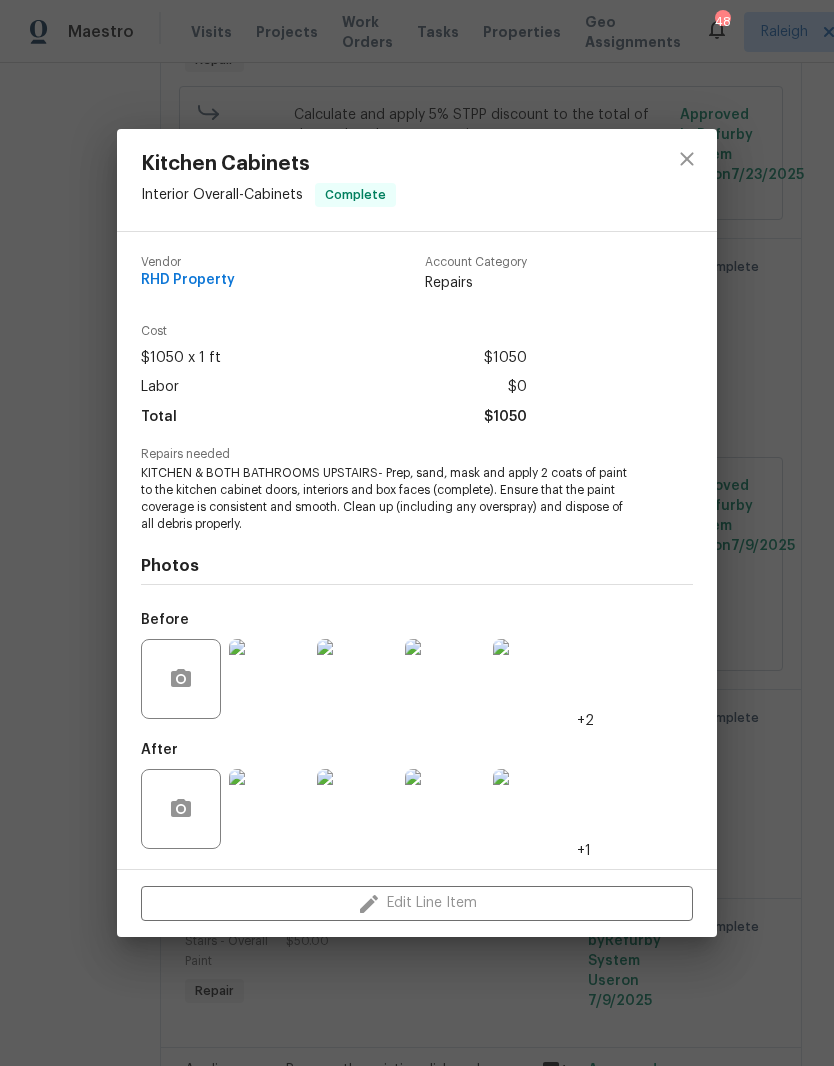 click at bounding box center [533, 679] 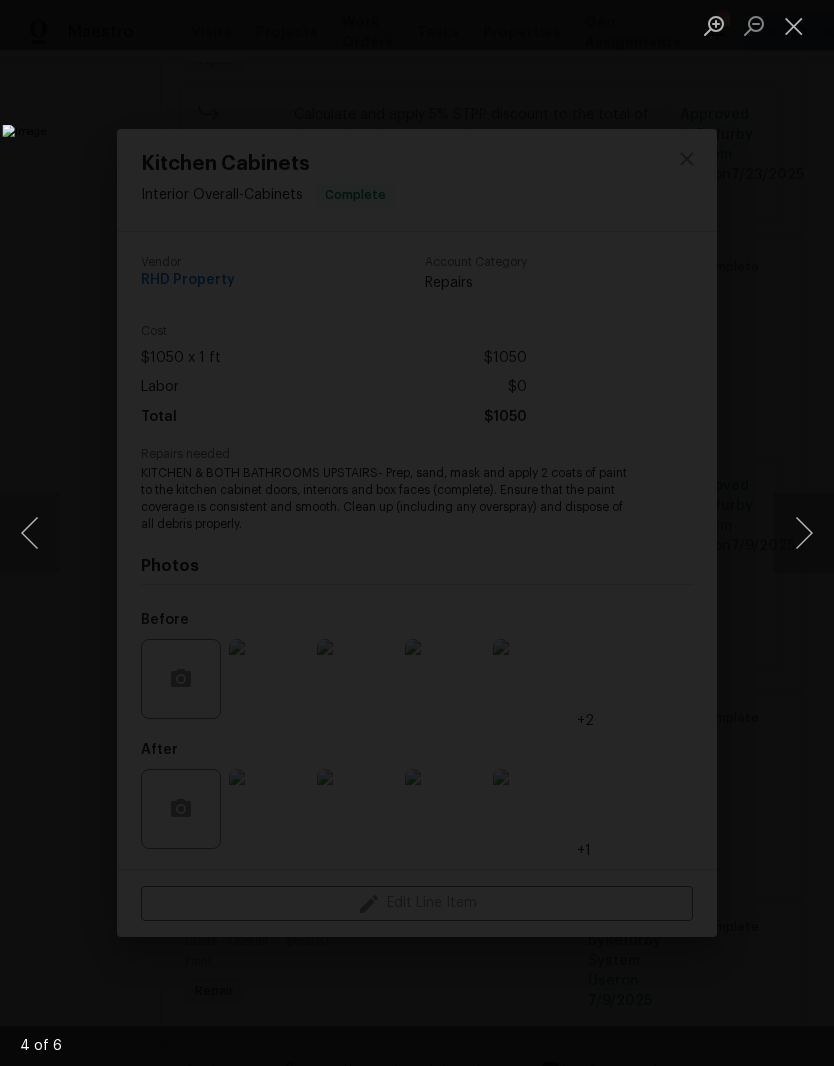 click at bounding box center [794, 25] 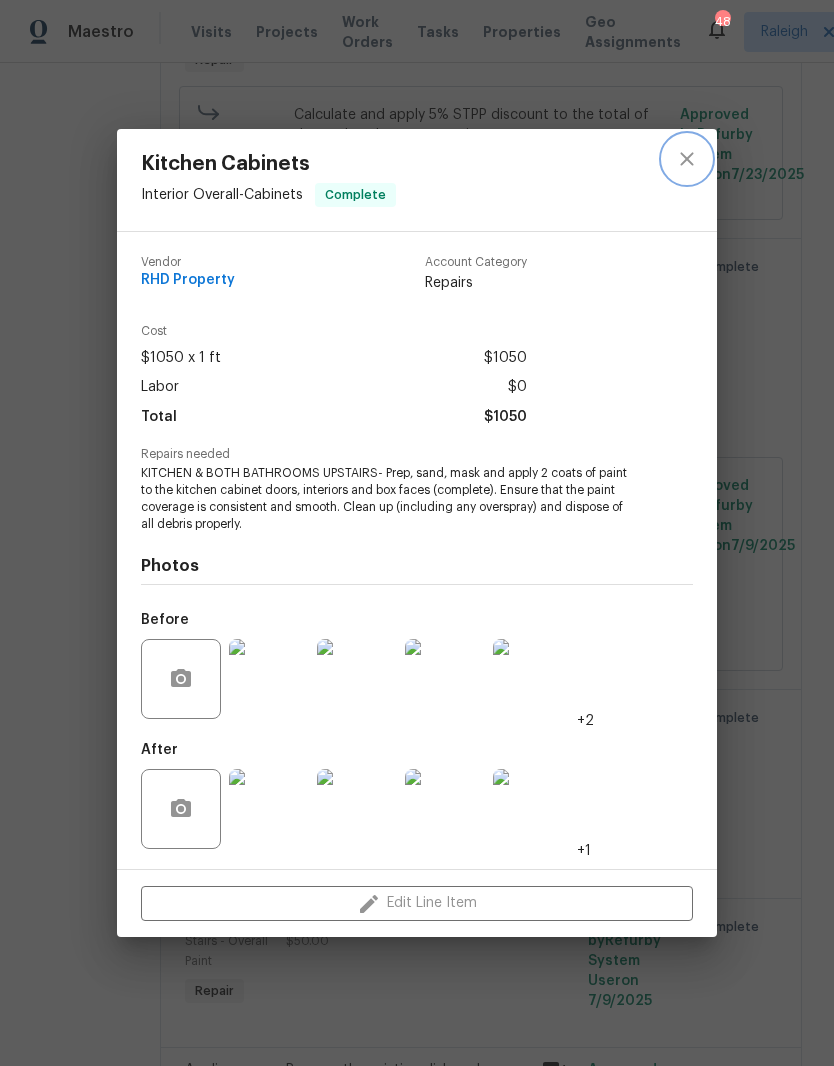 click 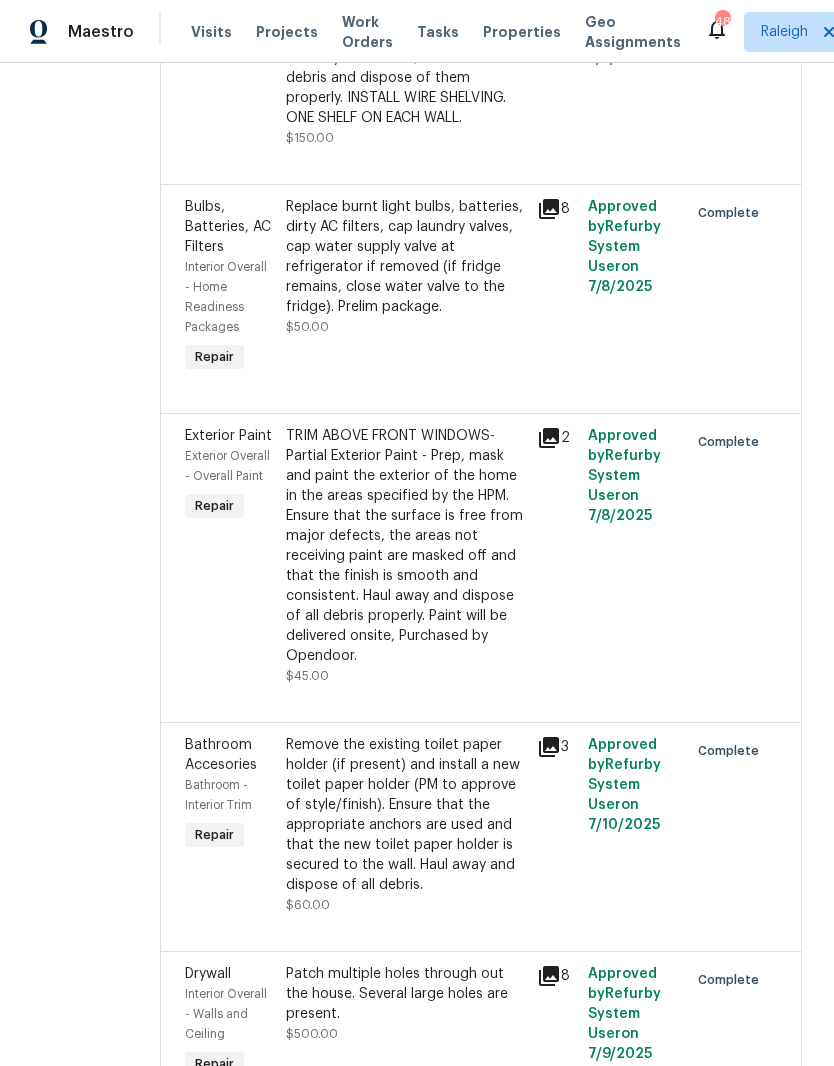 scroll, scrollTop: 4247, scrollLeft: 0, axis: vertical 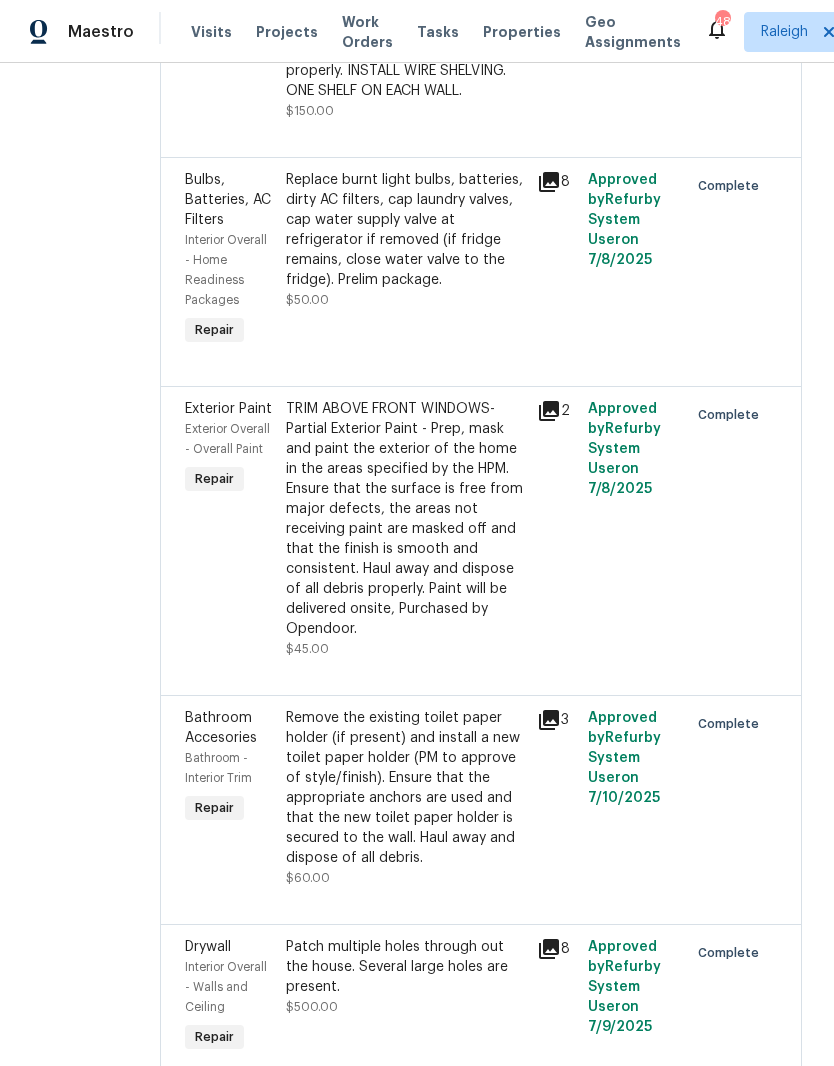click on "Repair soffit by front door, damaged siding at front of house, and loose siding on left side of house." at bounding box center [406, -168] 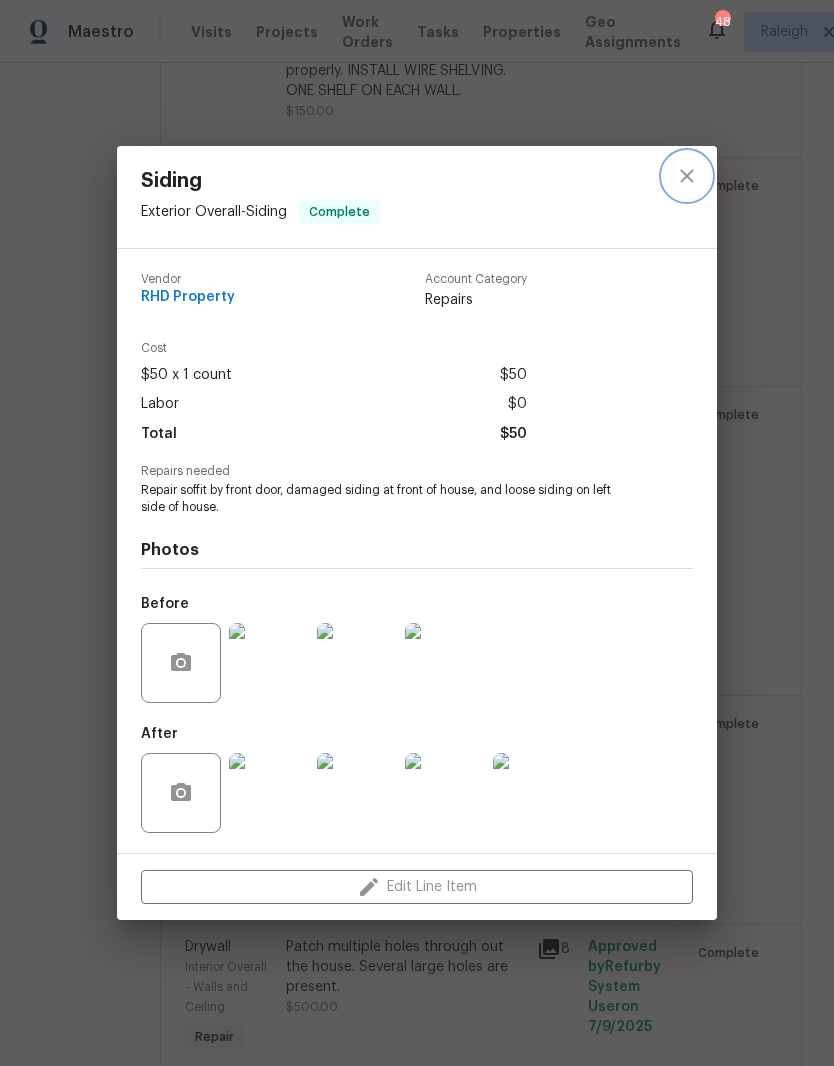 click at bounding box center (687, 176) 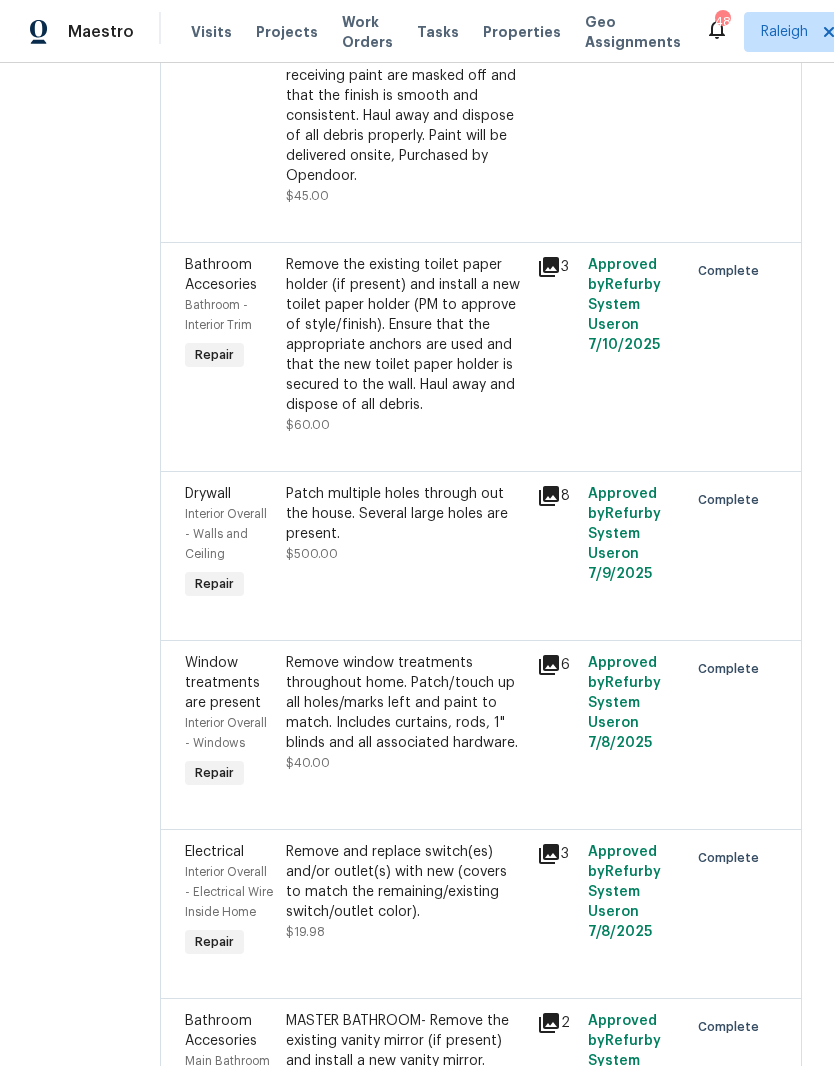 scroll, scrollTop: 4715, scrollLeft: 0, axis: vertical 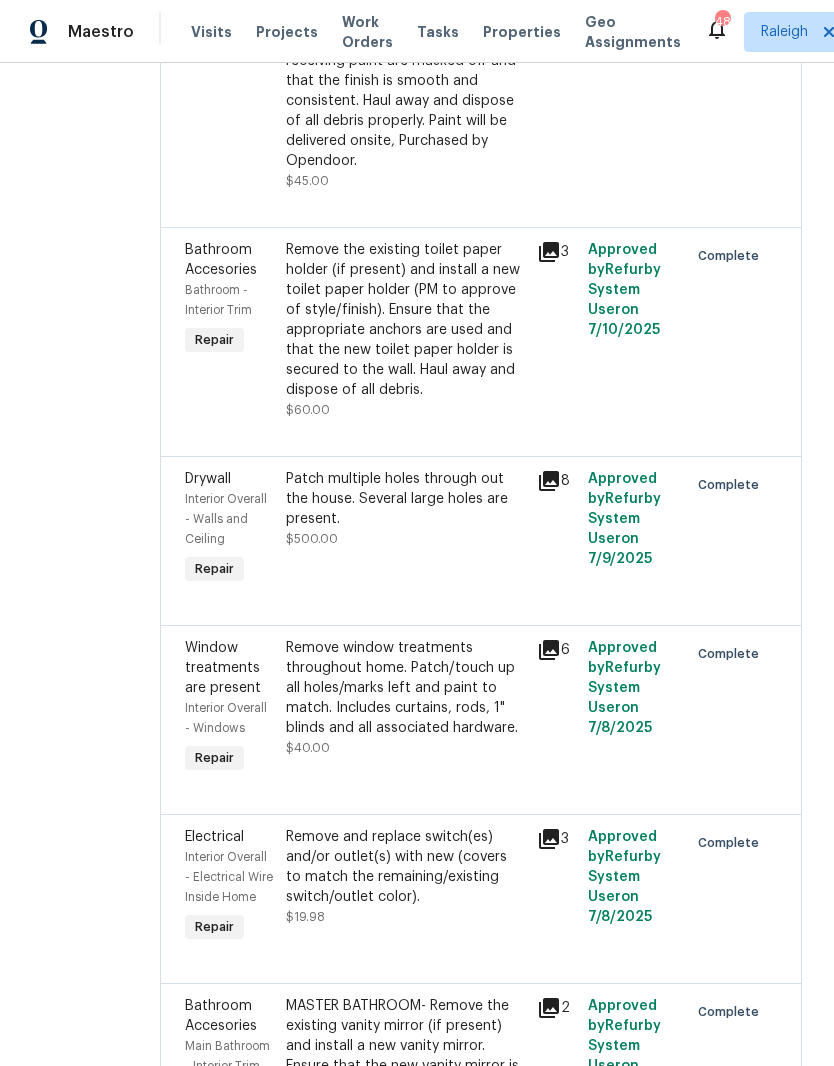click on "TRIM ABOVE FRONT WINDOWS- Partial Exterior Paint - Prep, mask and paint the exterior of the home in the areas specified by the HPM. Ensure that the surface is free from major defects, the areas not receiving paint are masked off and that the finish is smooth and consistent. Haul away and dispose of all debris properly. Paint will be delivered onsite, Purchased by Opendoor." at bounding box center [406, 51] 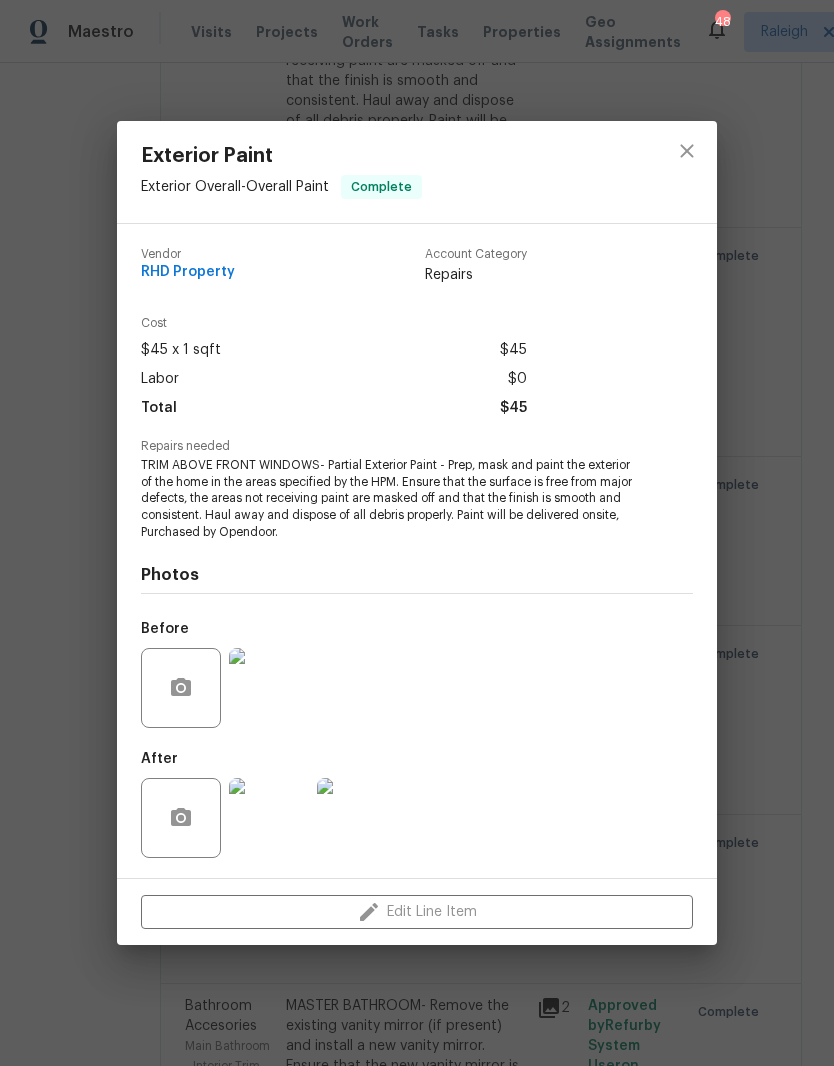 click at bounding box center [269, 688] 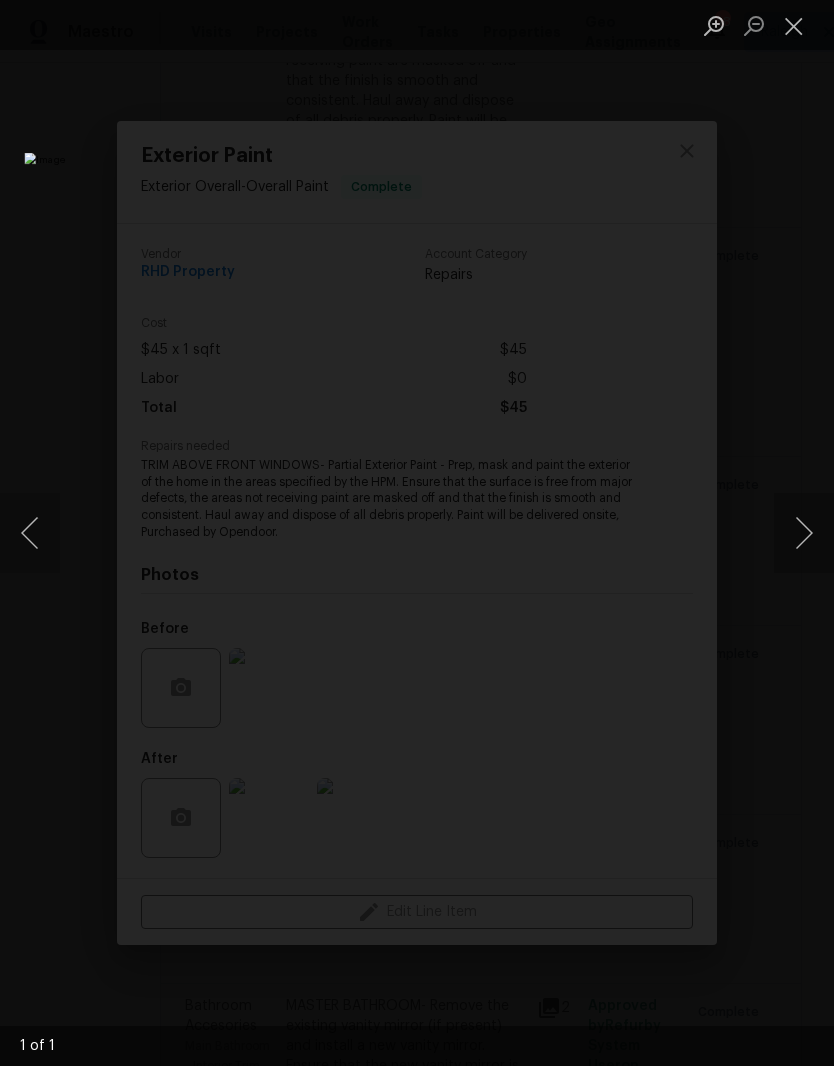 click at bounding box center [794, 25] 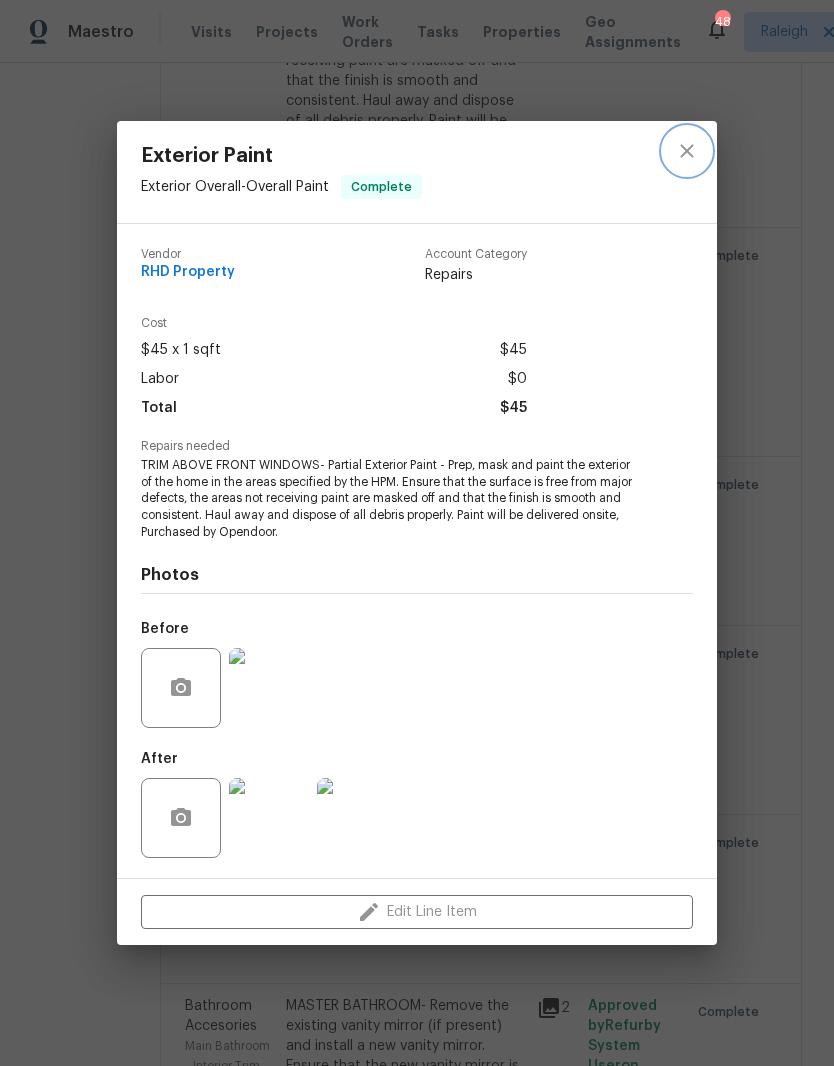 click 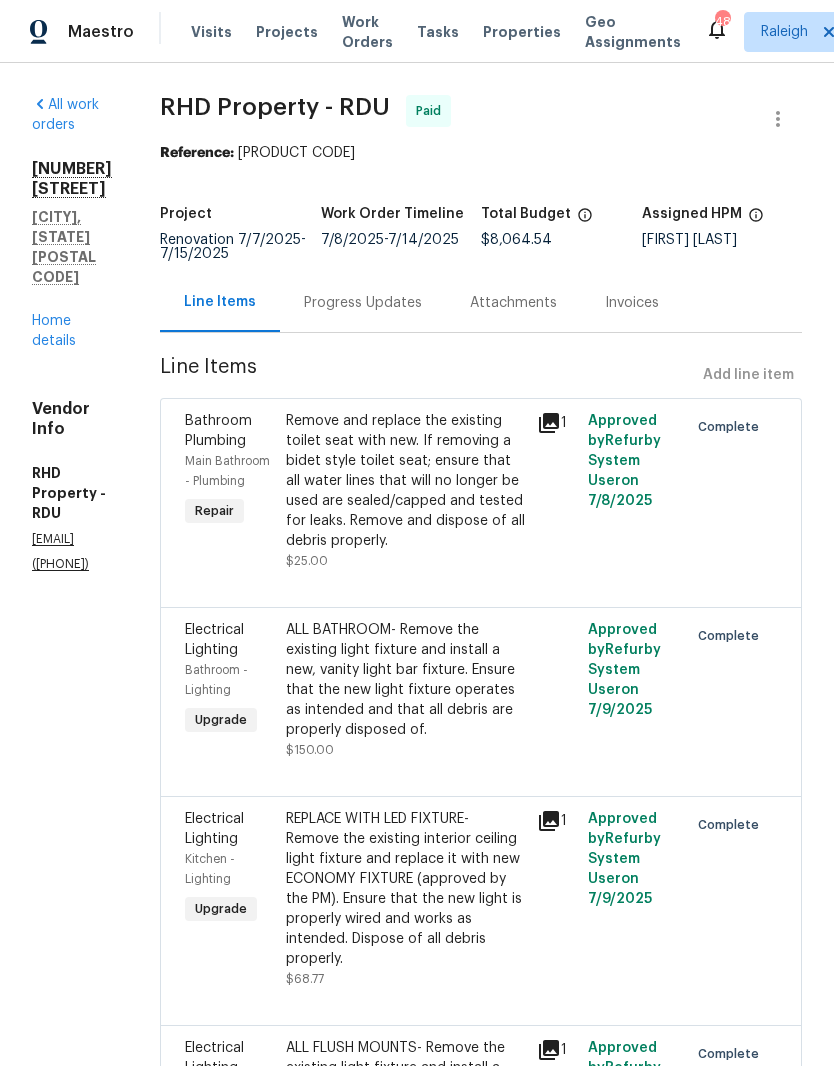 scroll, scrollTop: 0, scrollLeft: 0, axis: both 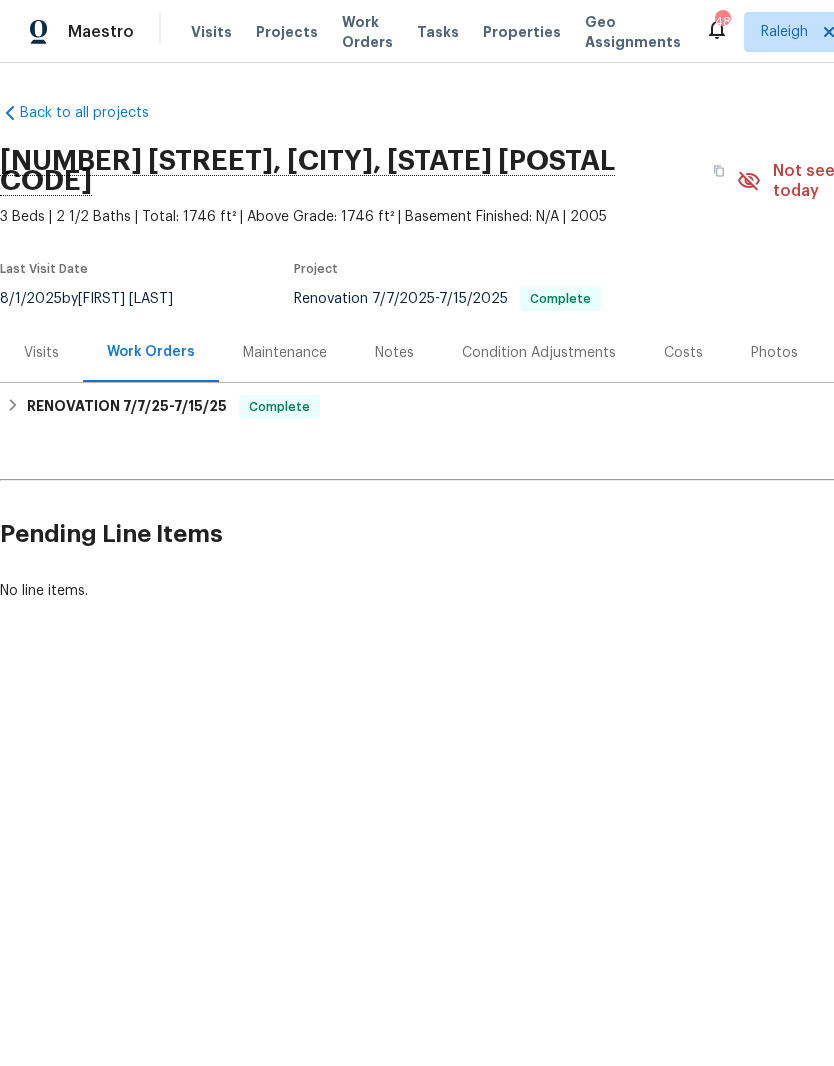click on "Photos" at bounding box center (774, 353) 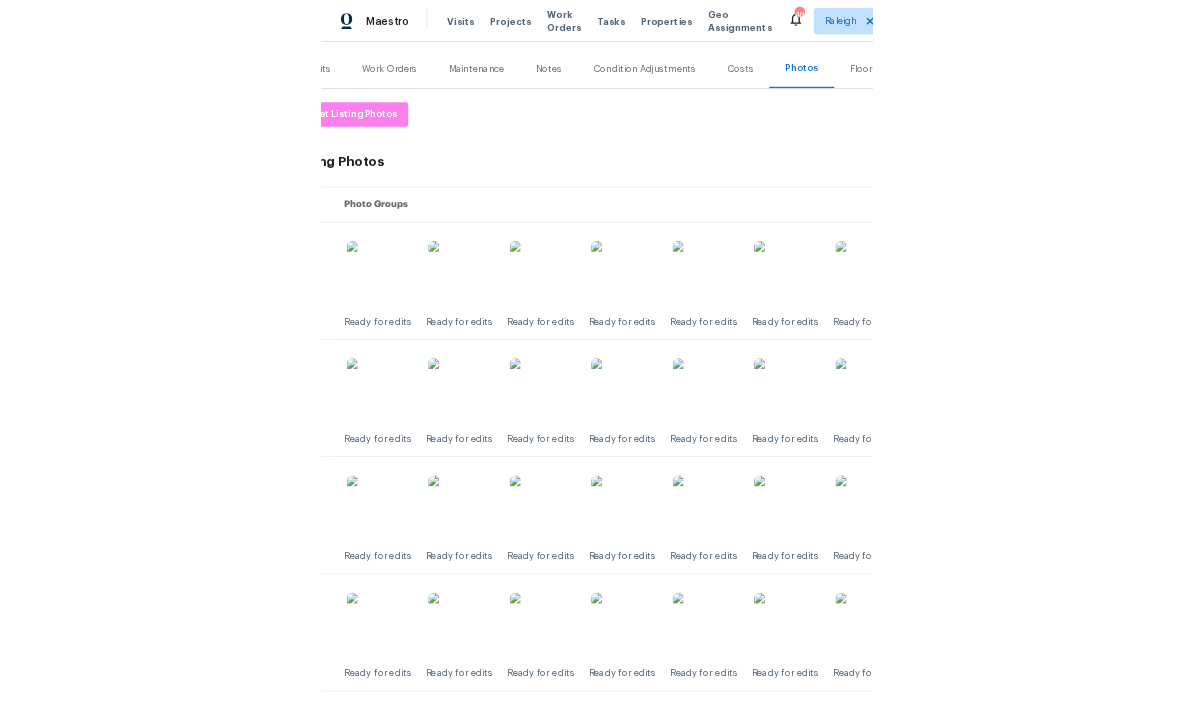 scroll, scrollTop: 51, scrollLeft: 40, axis: both 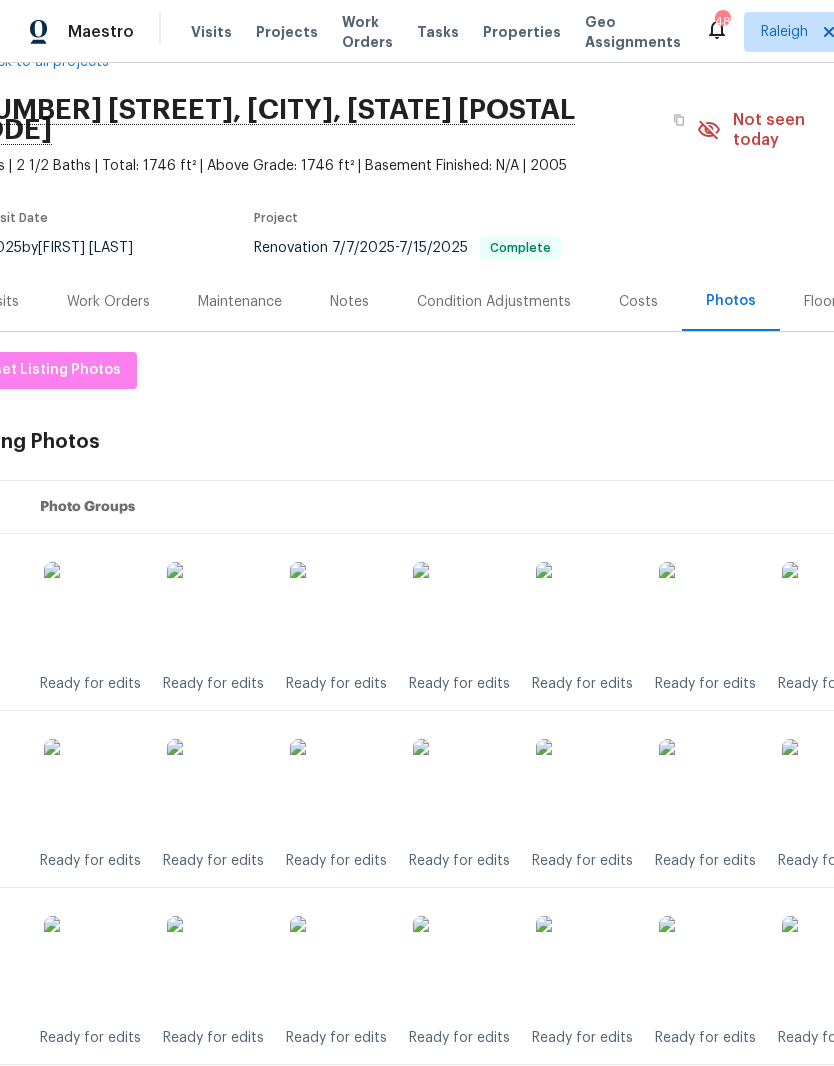 click at bounding box center (463, 612) 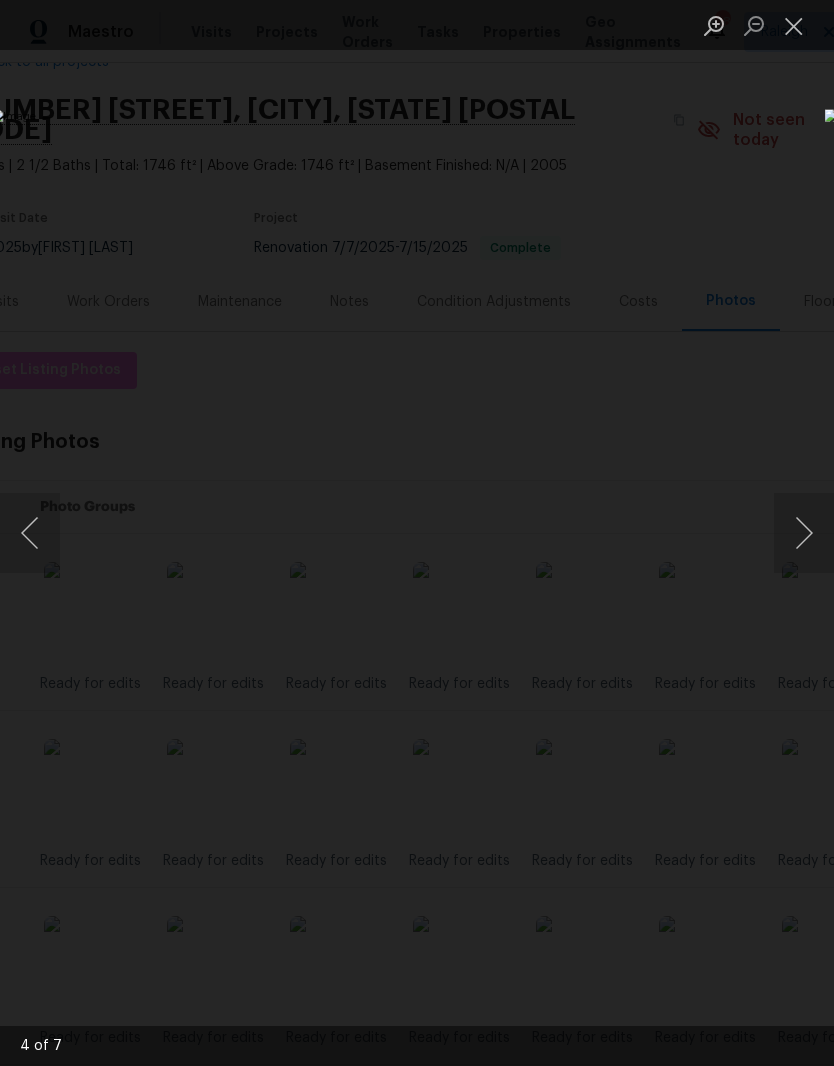 click at bounding box center [322, 532] 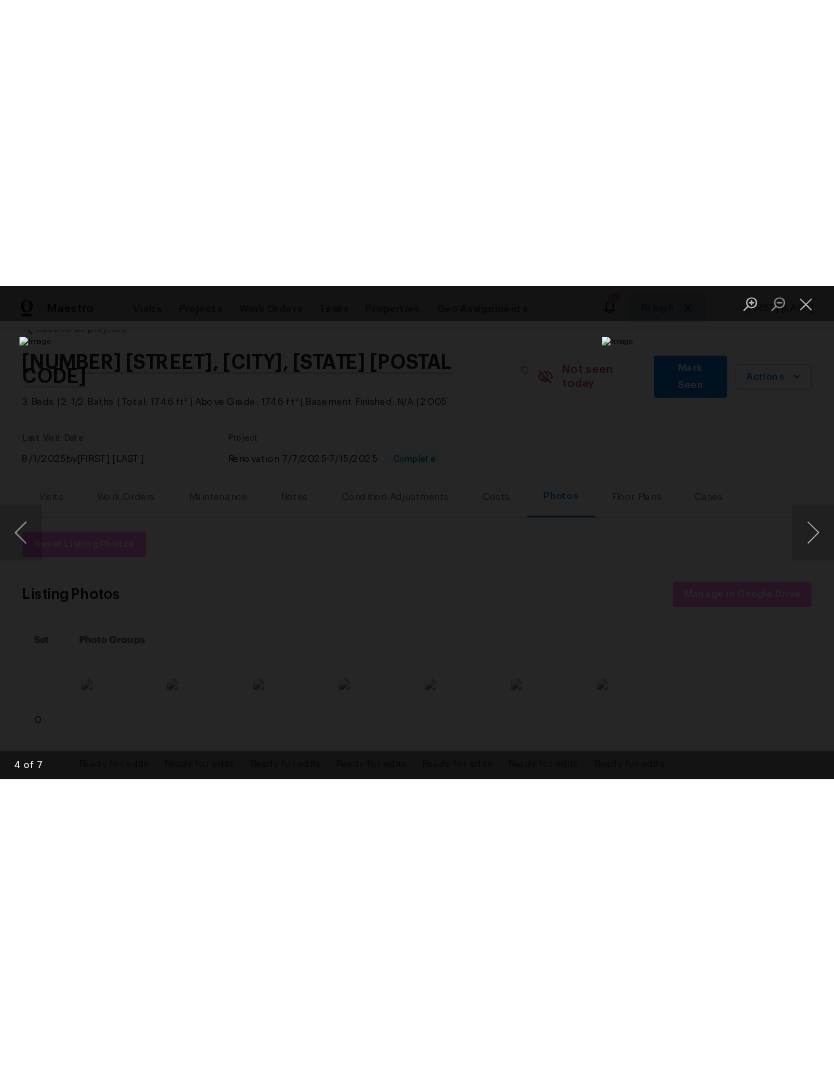 scroll, scrollTop: 51, scrollLeft: 0, axis: vertical 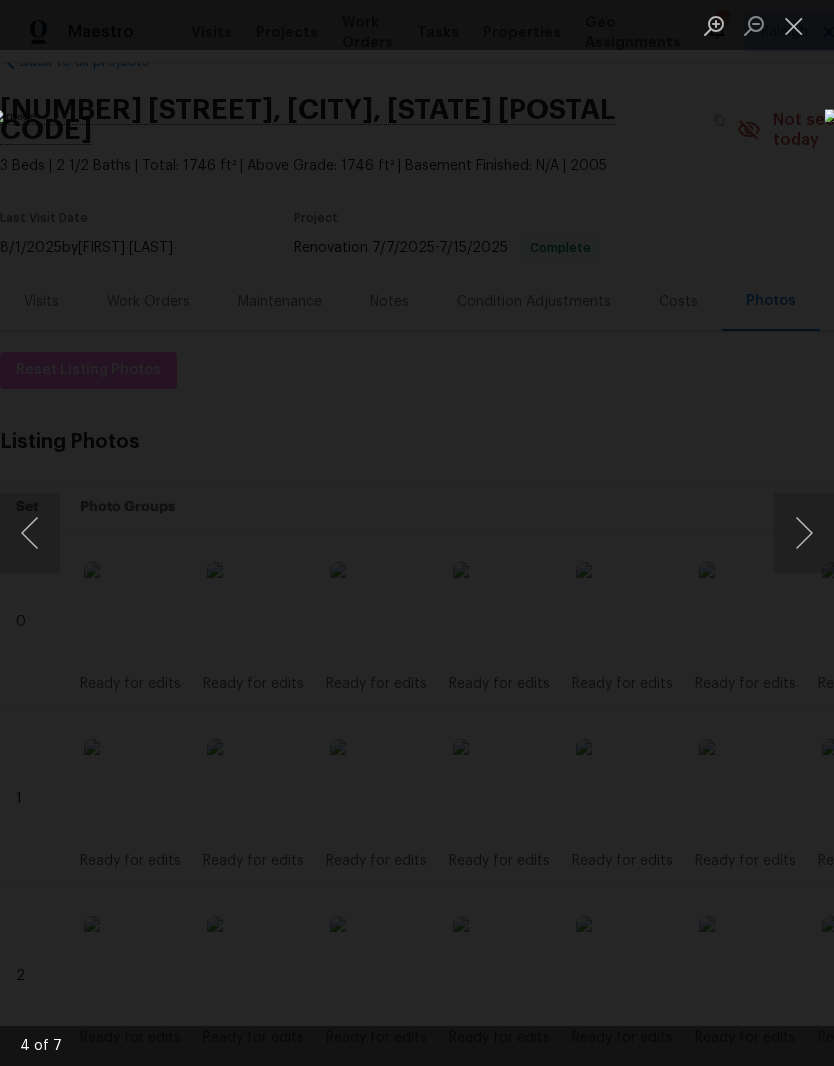 click at bounding box center [794, 25] 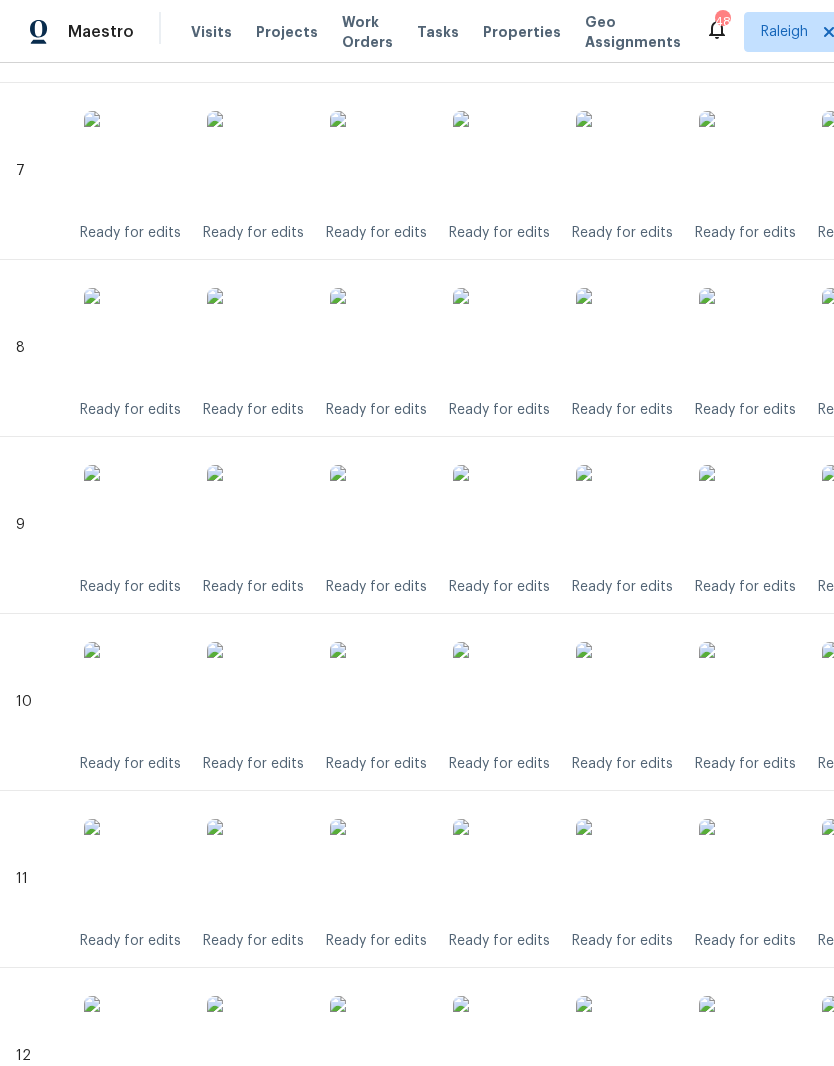scroll, scrollTop: 1743, scrollLeft: 0, axis: vertical 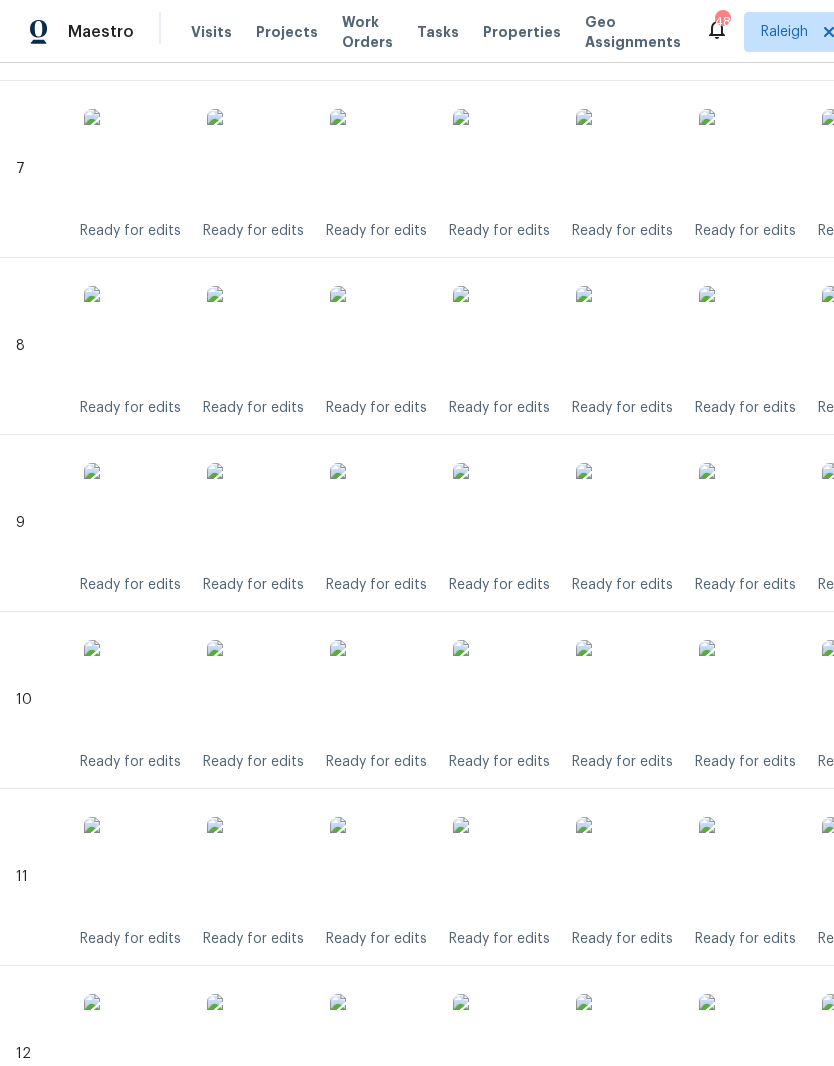 click at bounding box center (503, 513) 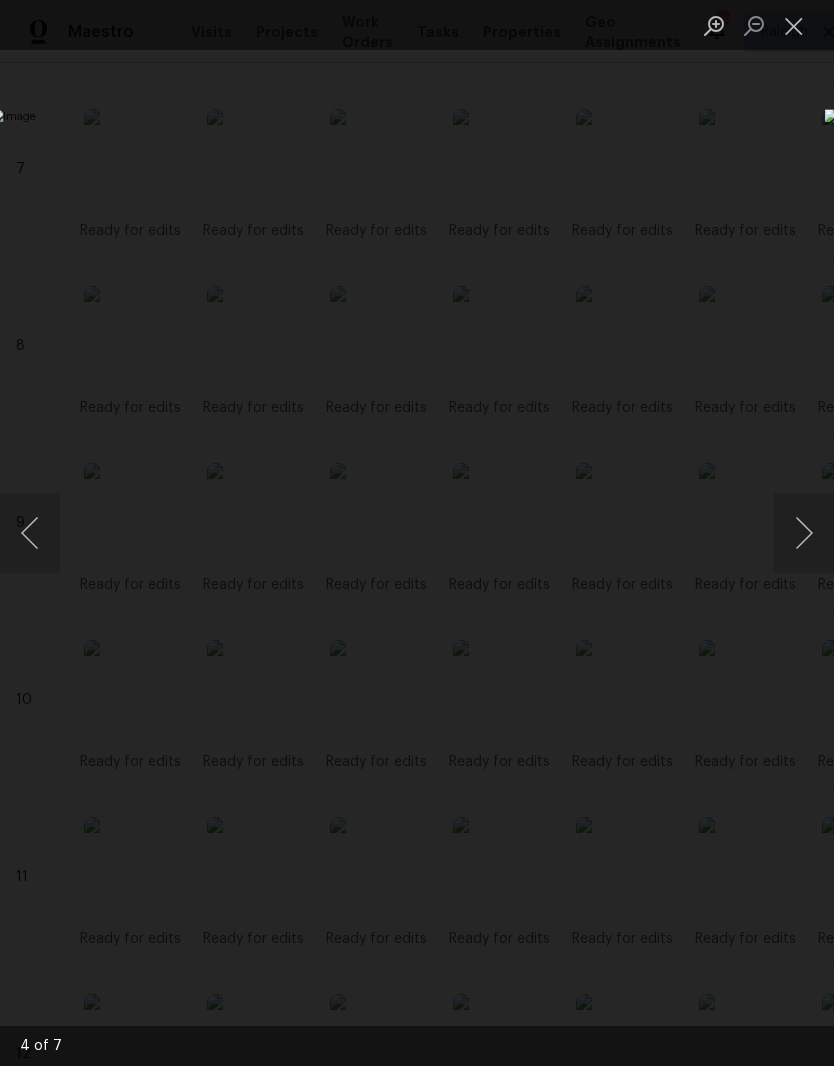 click at bounding box center [322, 532] 